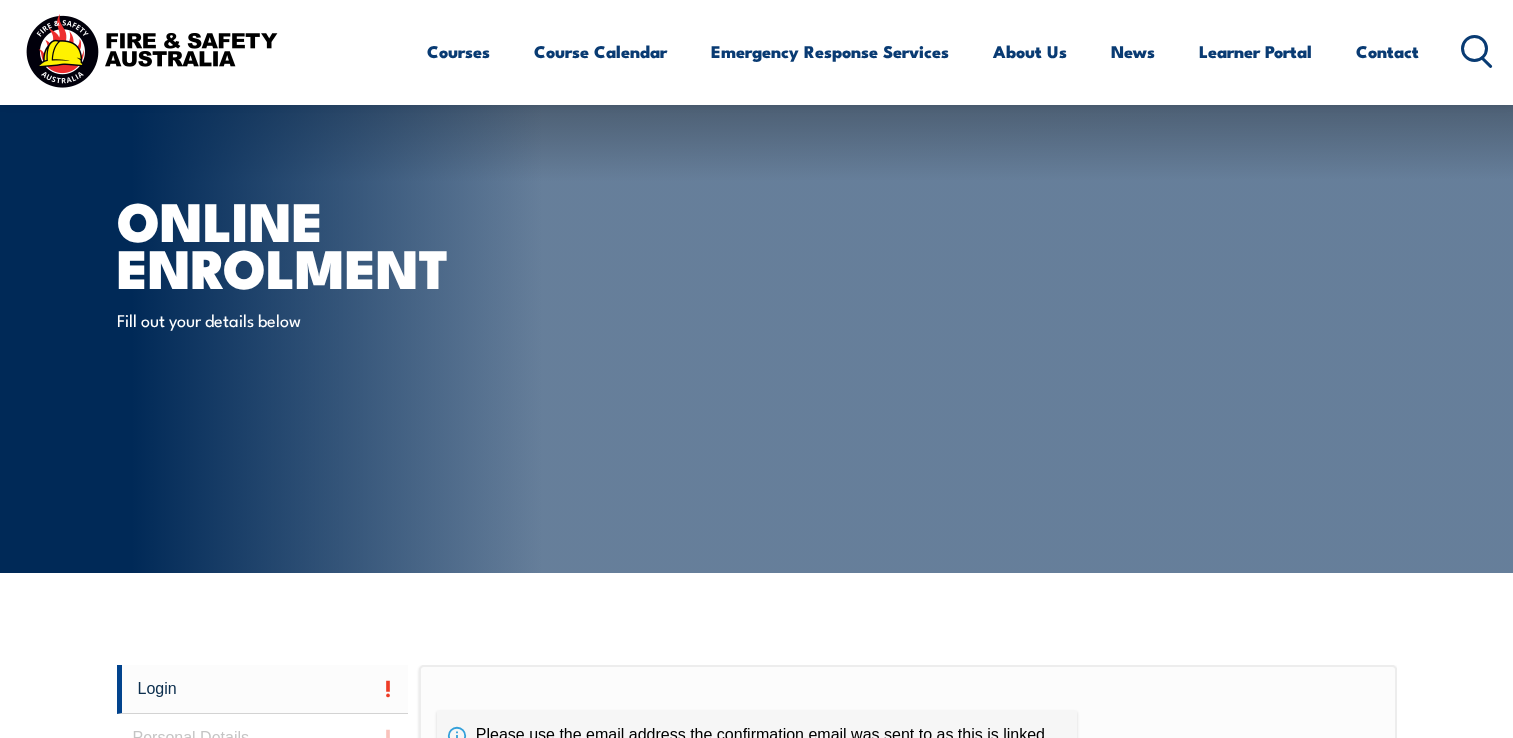 scroll, scrollTop: 532, scrollLeft: 0, axis: vertical 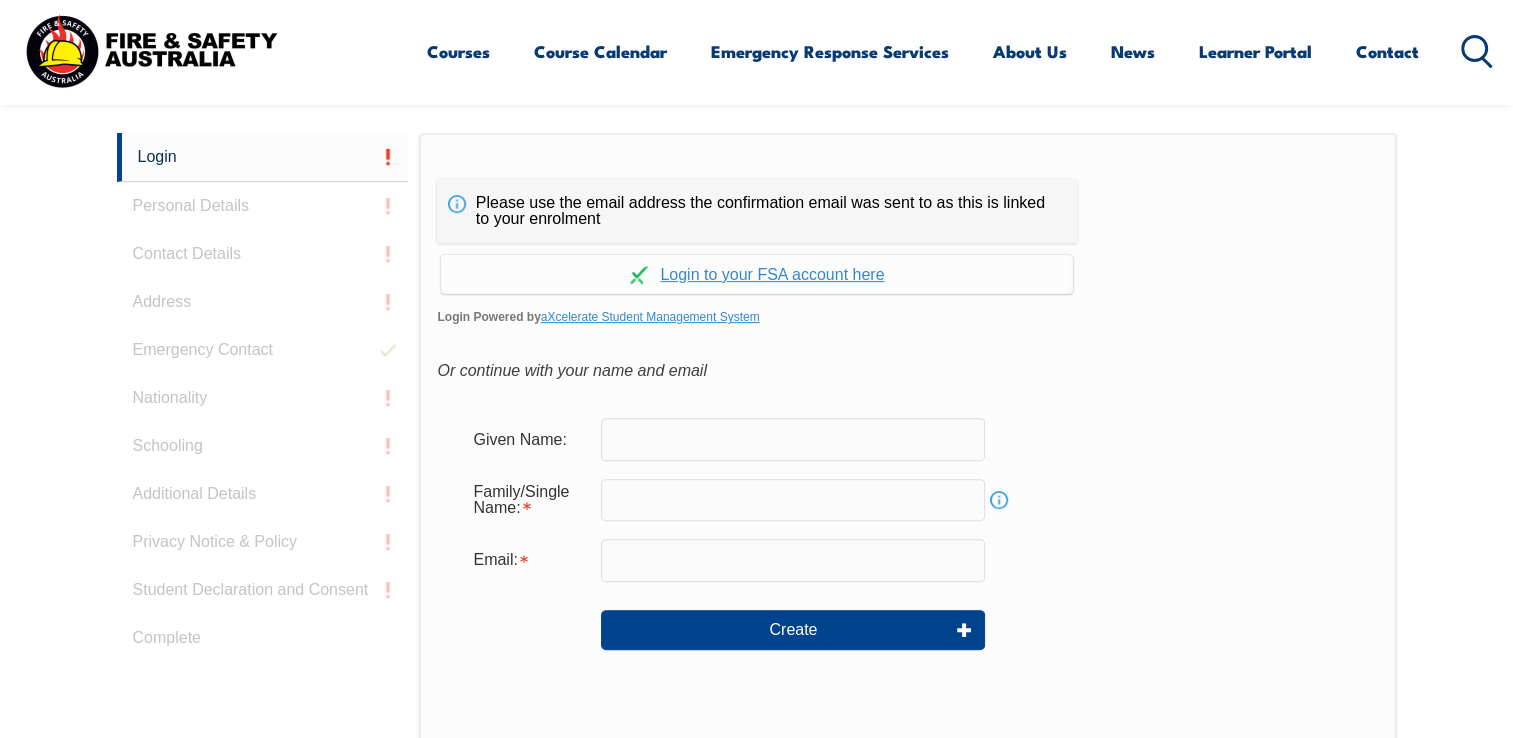 click at bounding box center [793, 439] 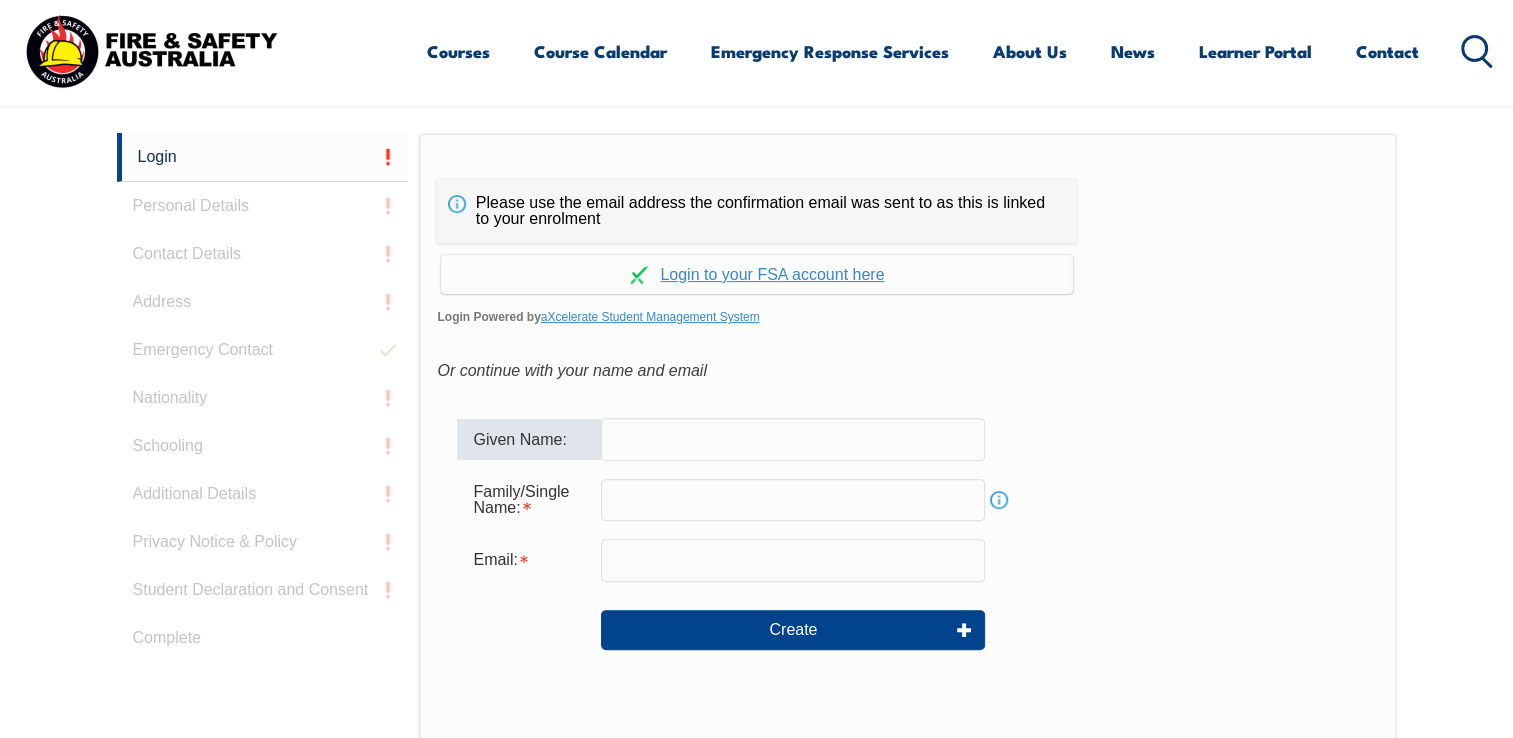type on "GEORGES" 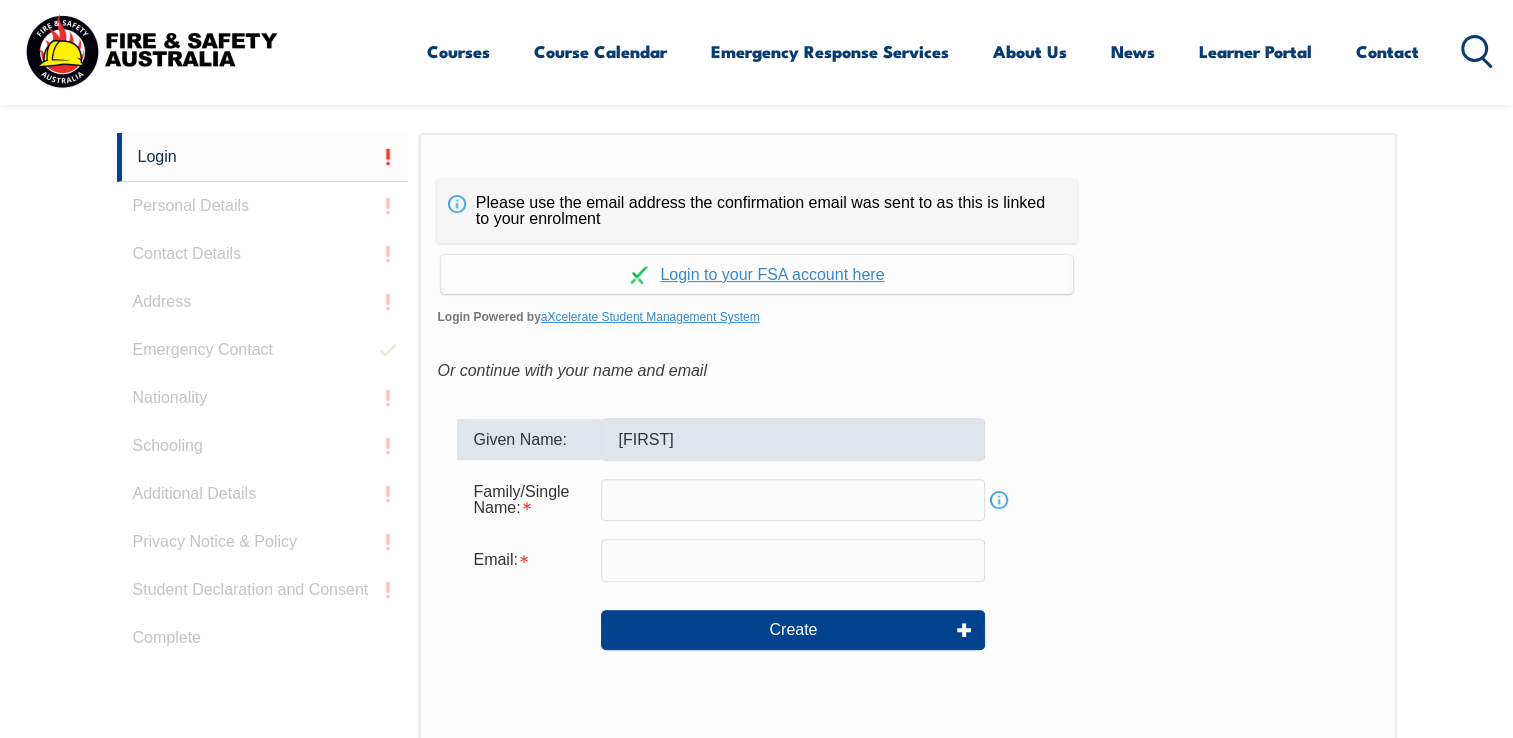type on "MOUSSA" 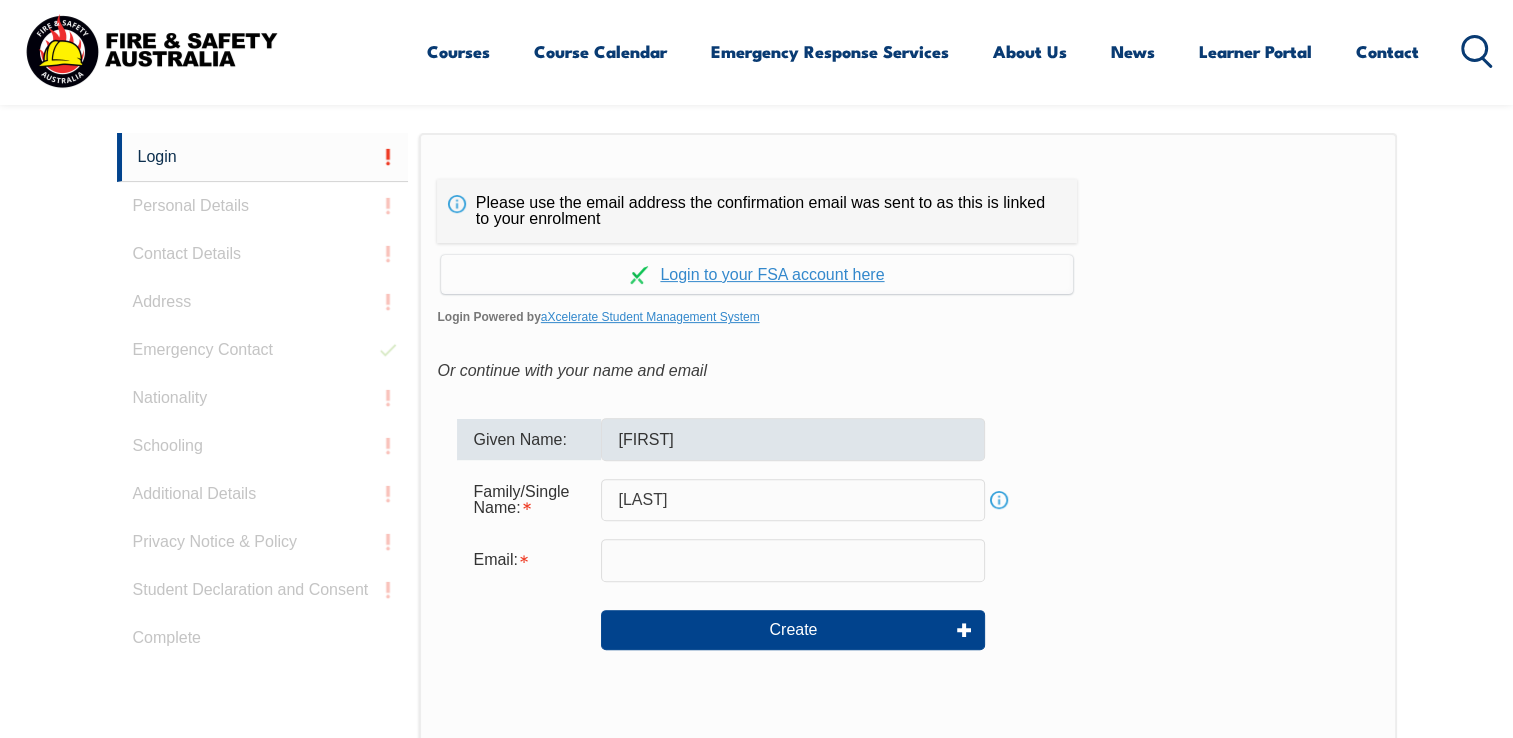 type on "[EMAIL]" 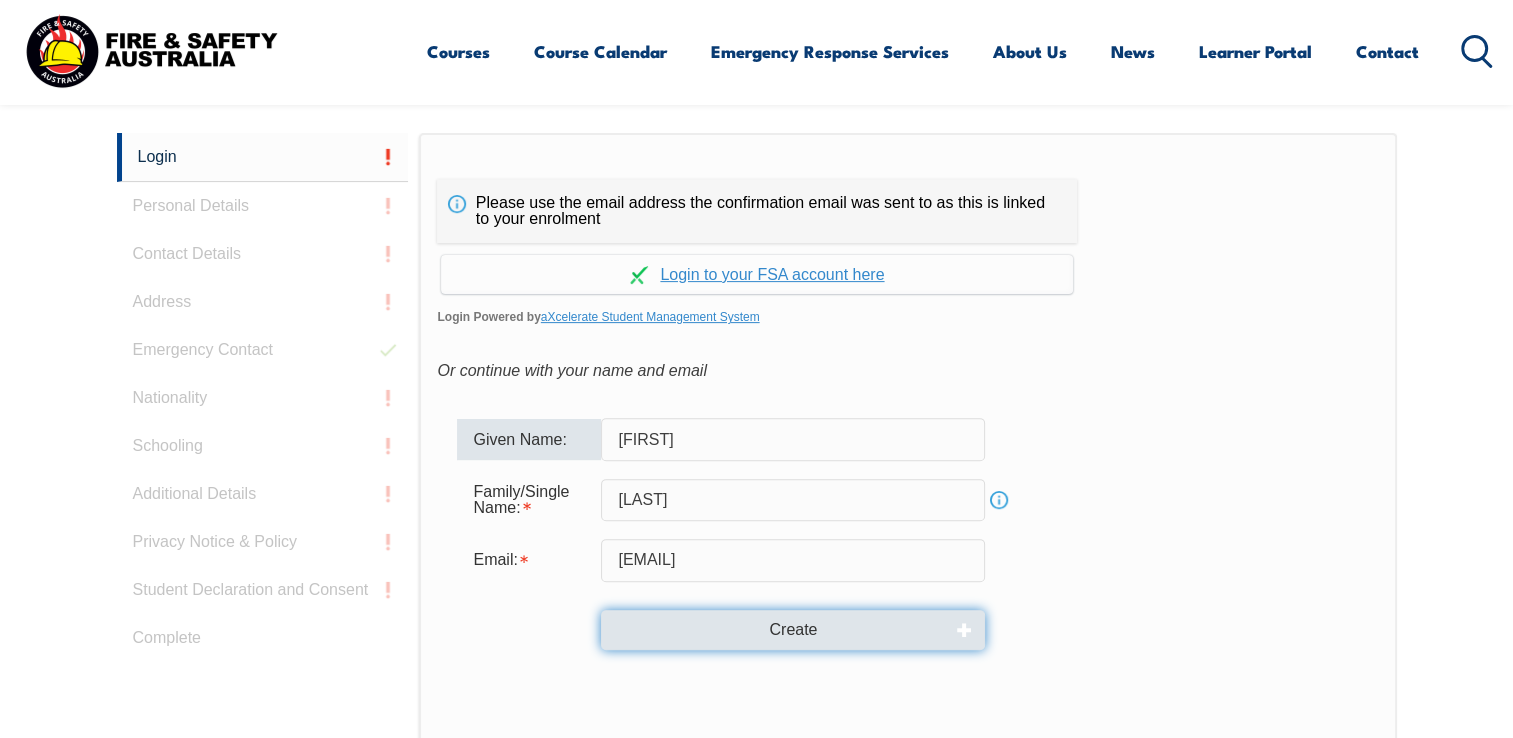 click on "Create" at bounding box center (793, 630) 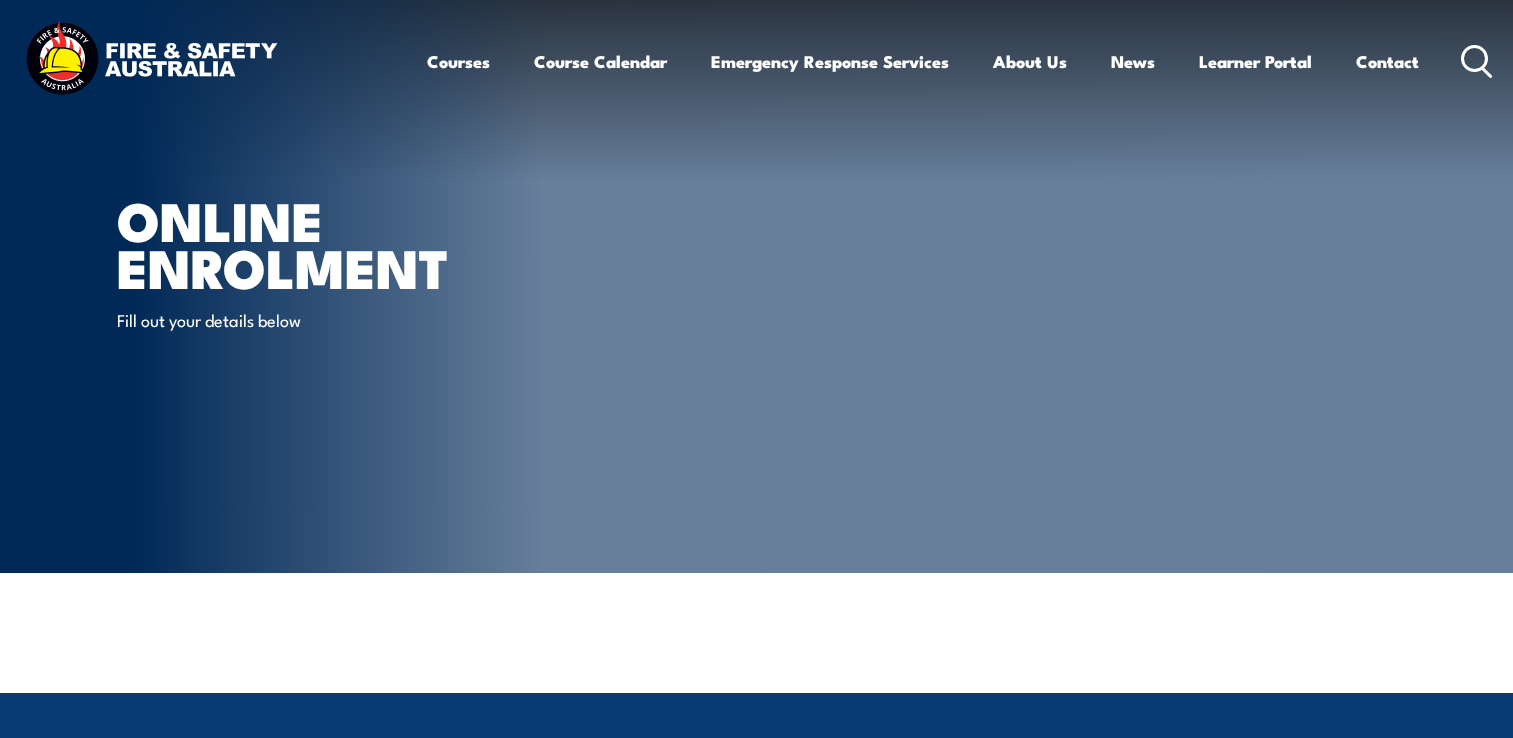 scroll, scrollTop: 0, scrollLeft: 0, axis: both 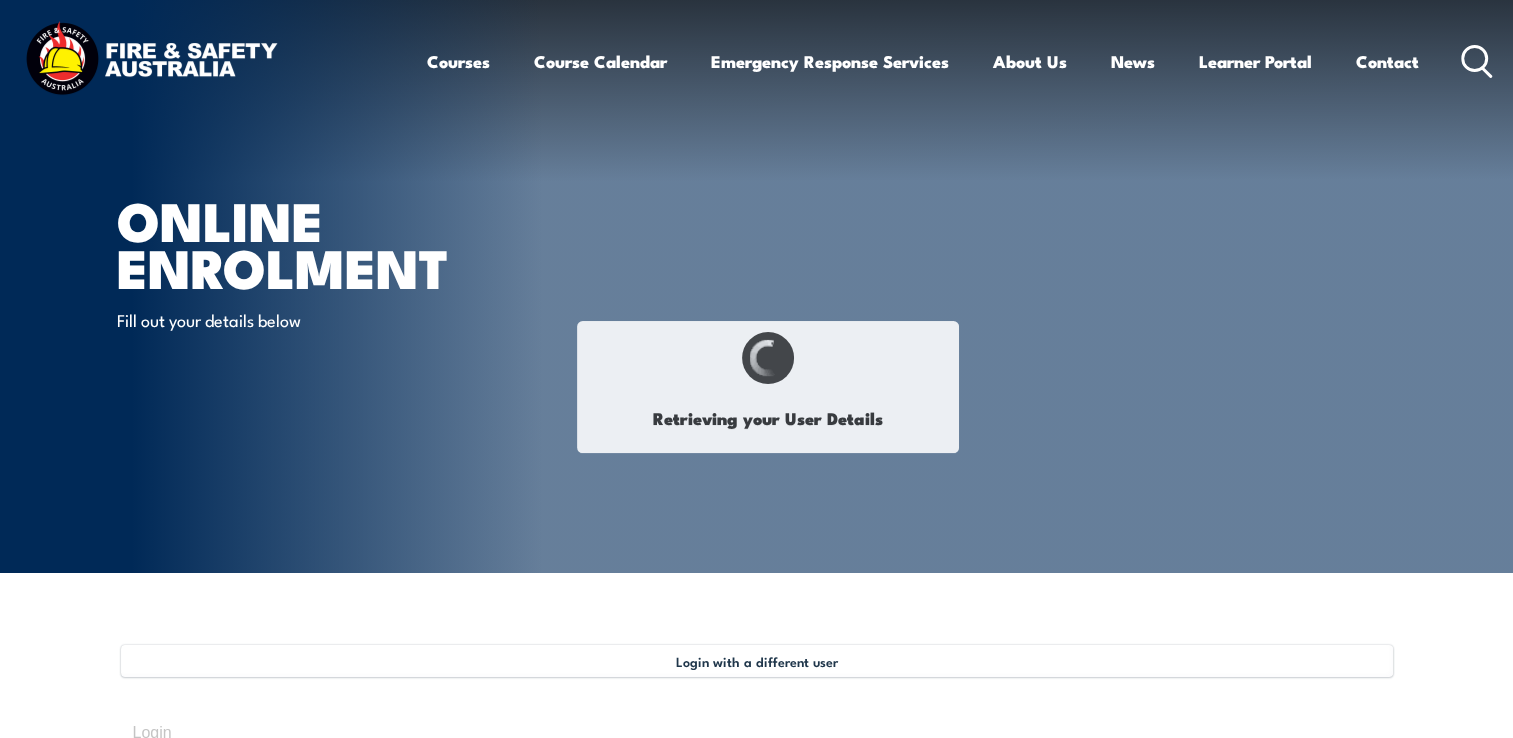 select on "Mr" 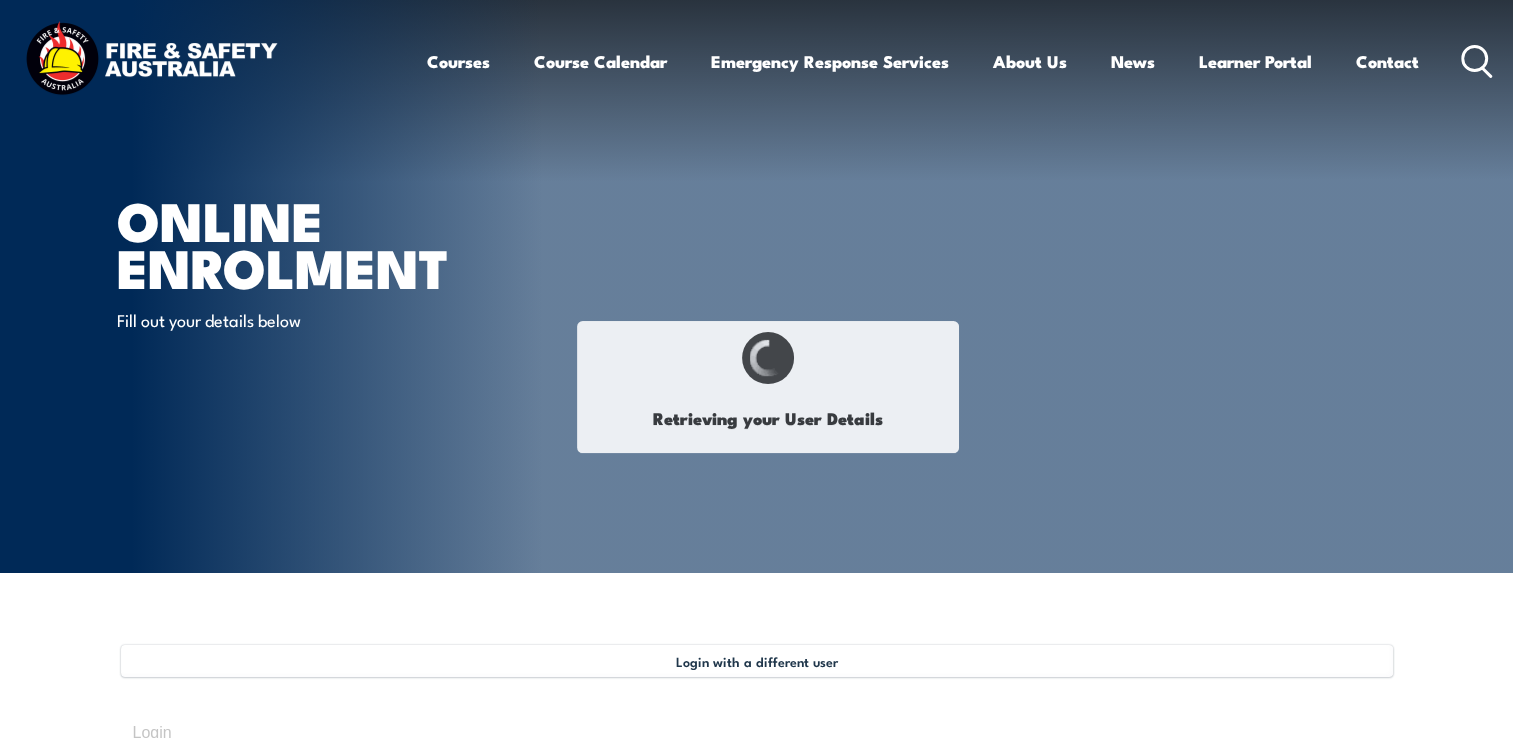 type on "[FIRST]" 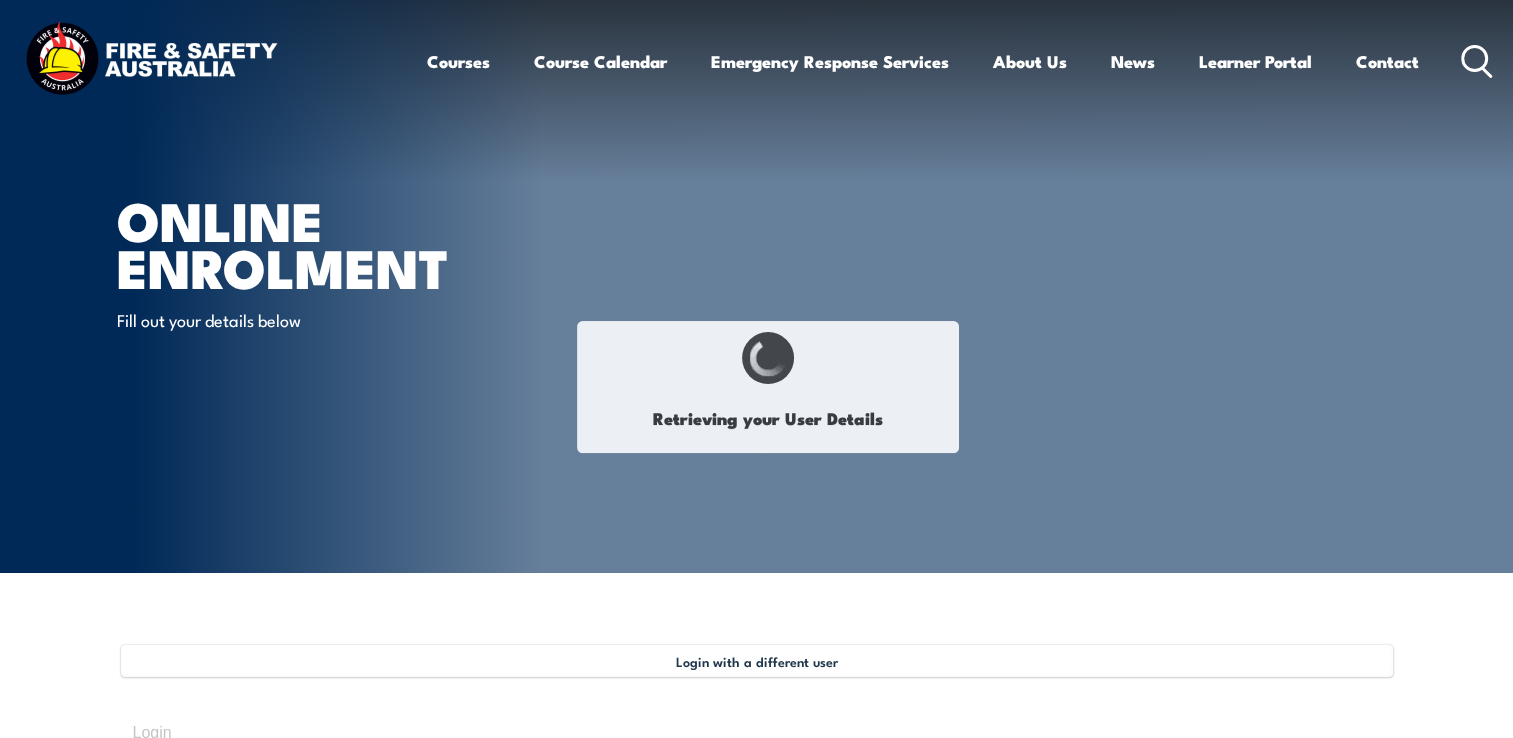 type on "[LAST]" 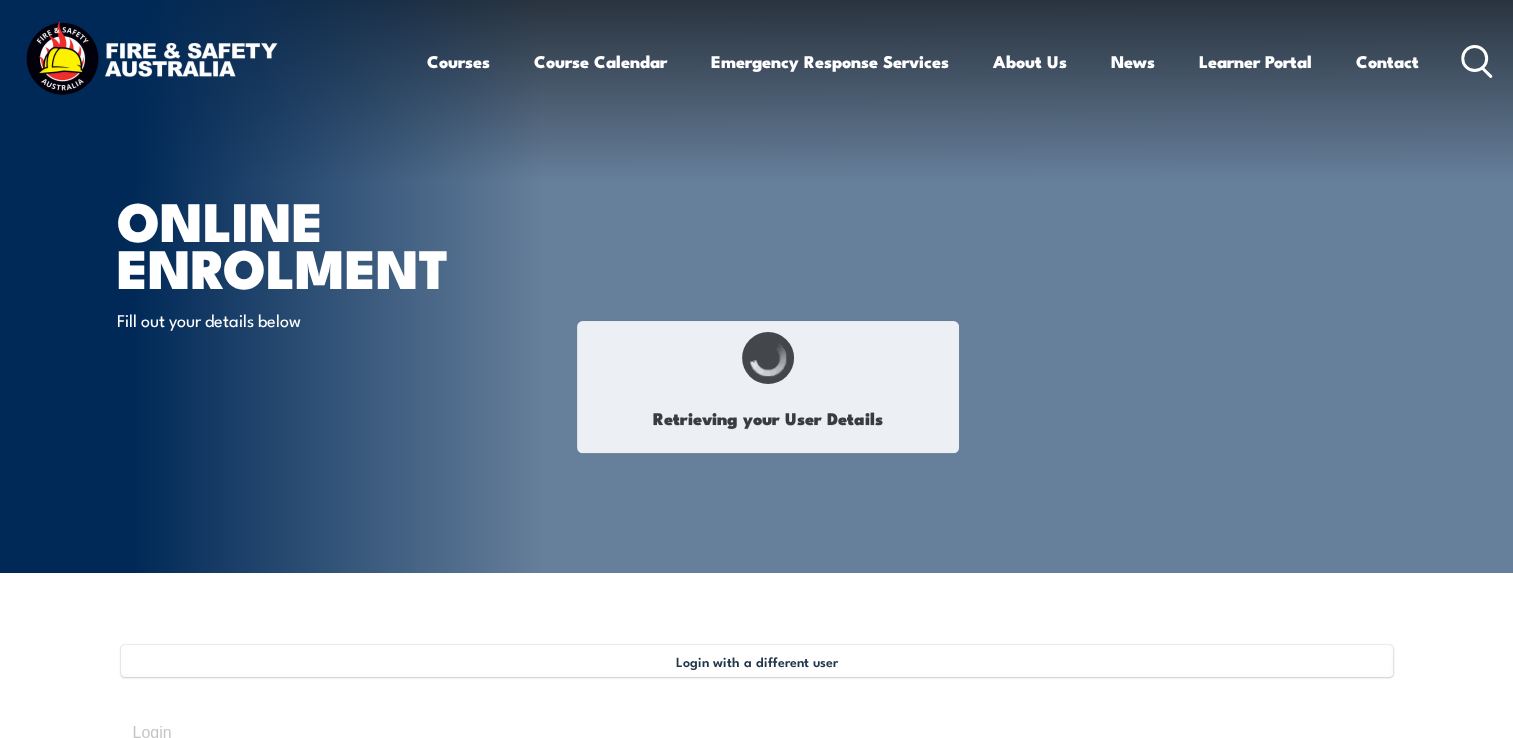 type on "[MONTH] [DAY], [YEAR]" 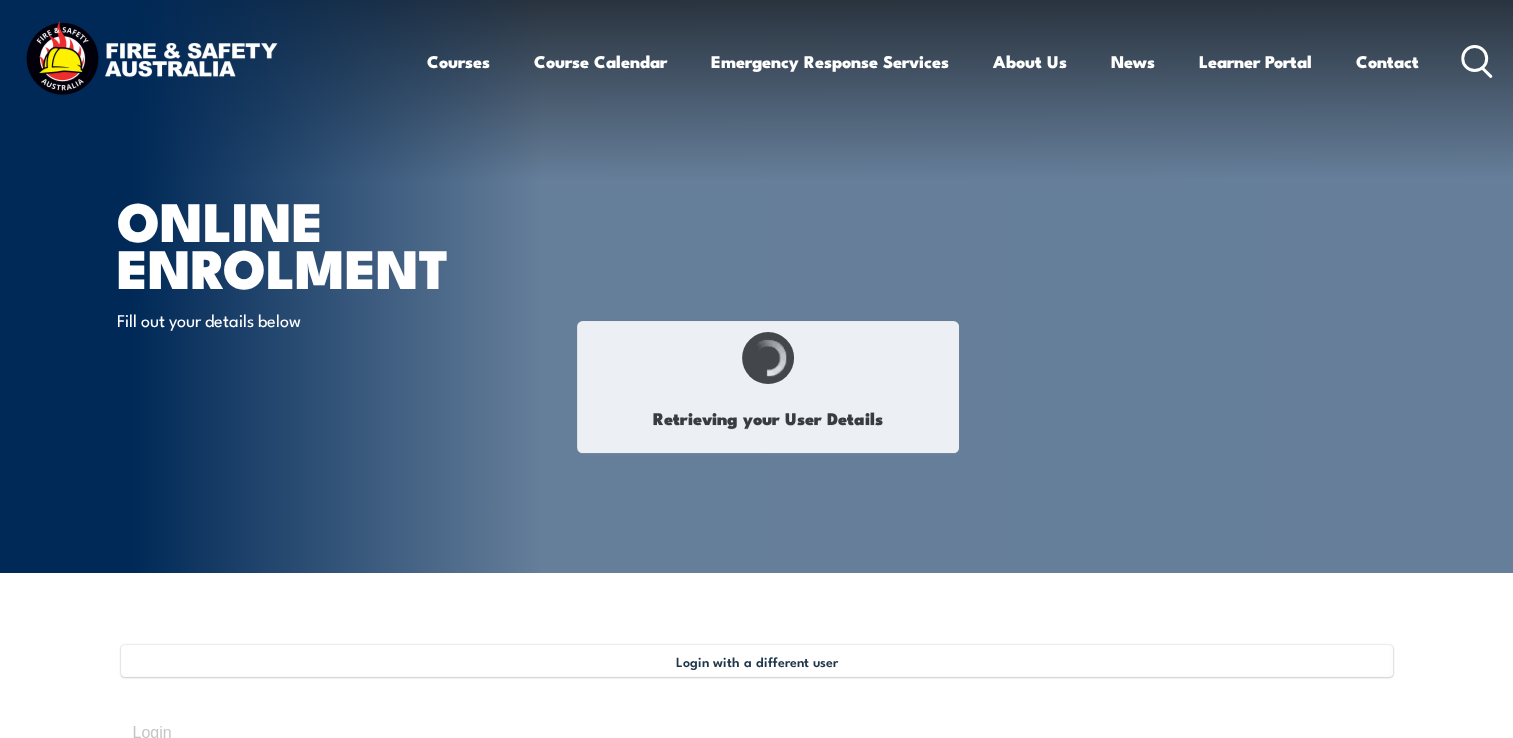 type on "[ALPHANUMERIC_CODE]" 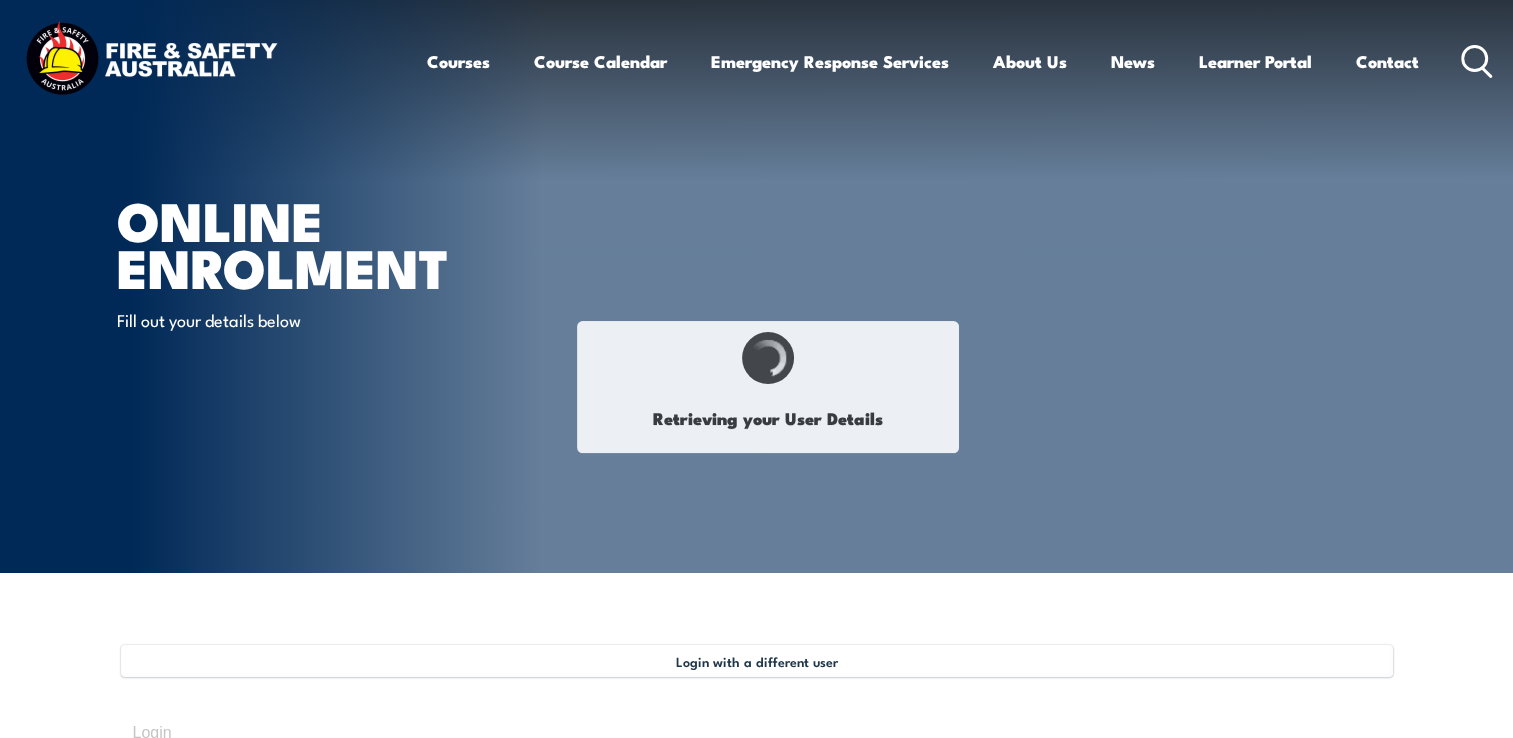 select on "M" 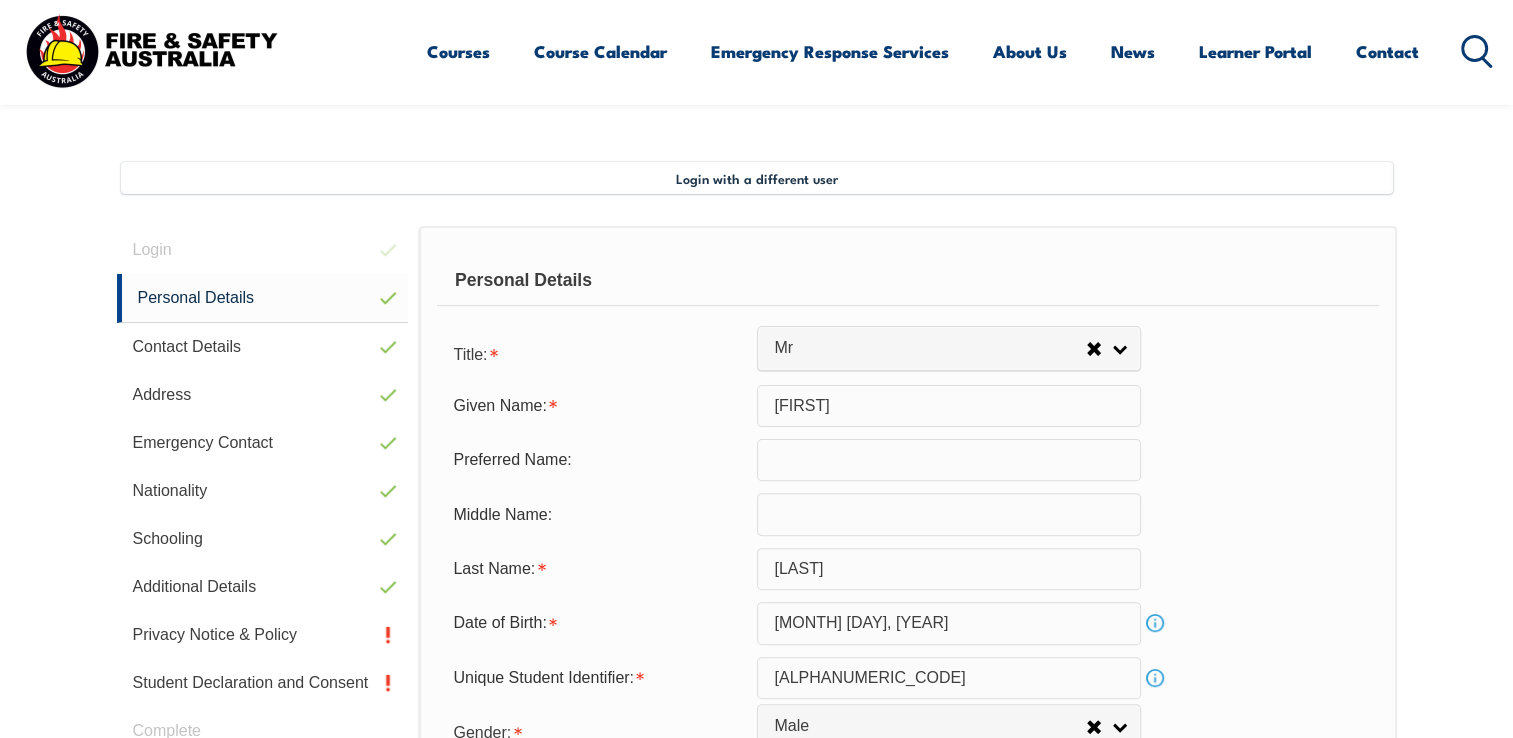 scroll, scrollTop: 544, scrollLeft: 0, axis: vertical 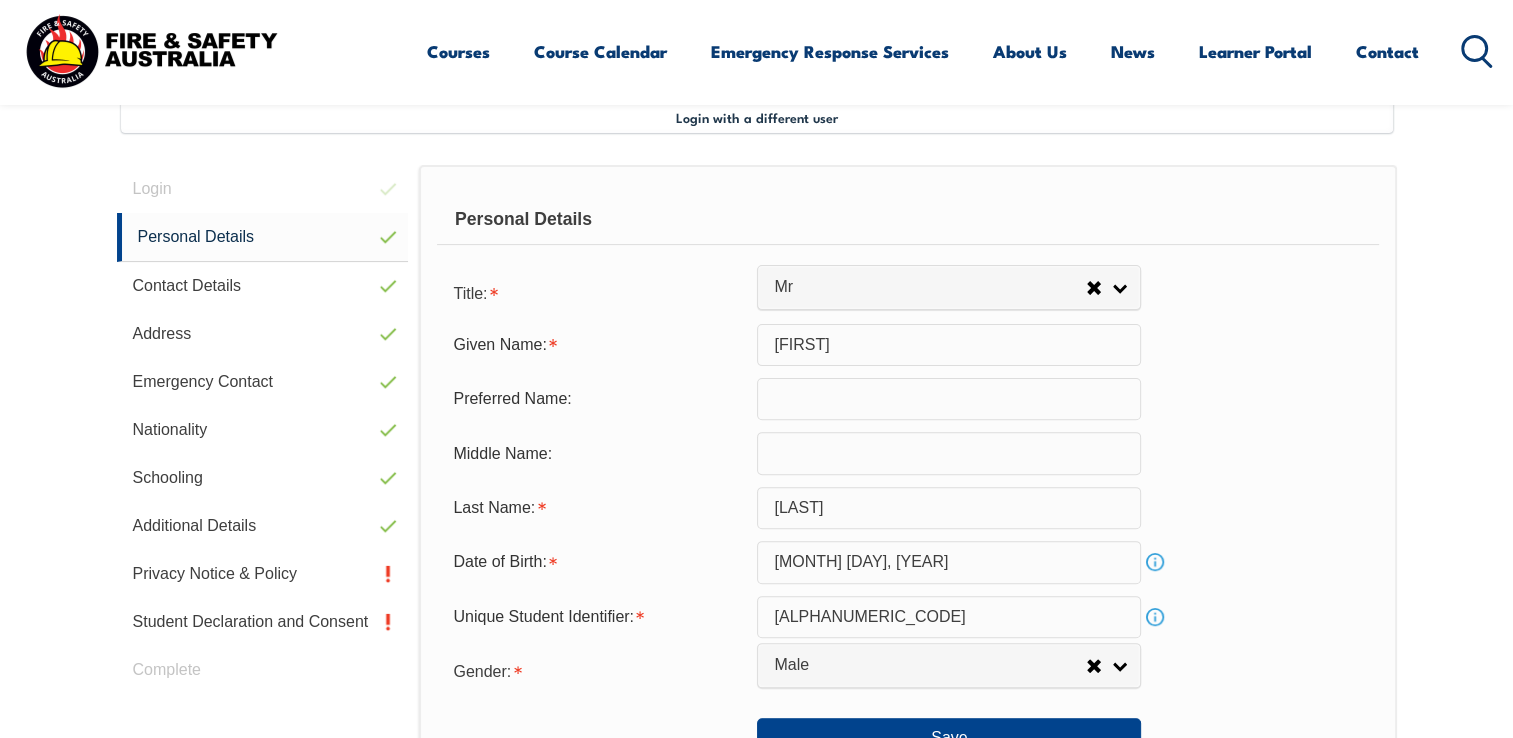 click on "[FIRST]" at bounding box center (949, 345) 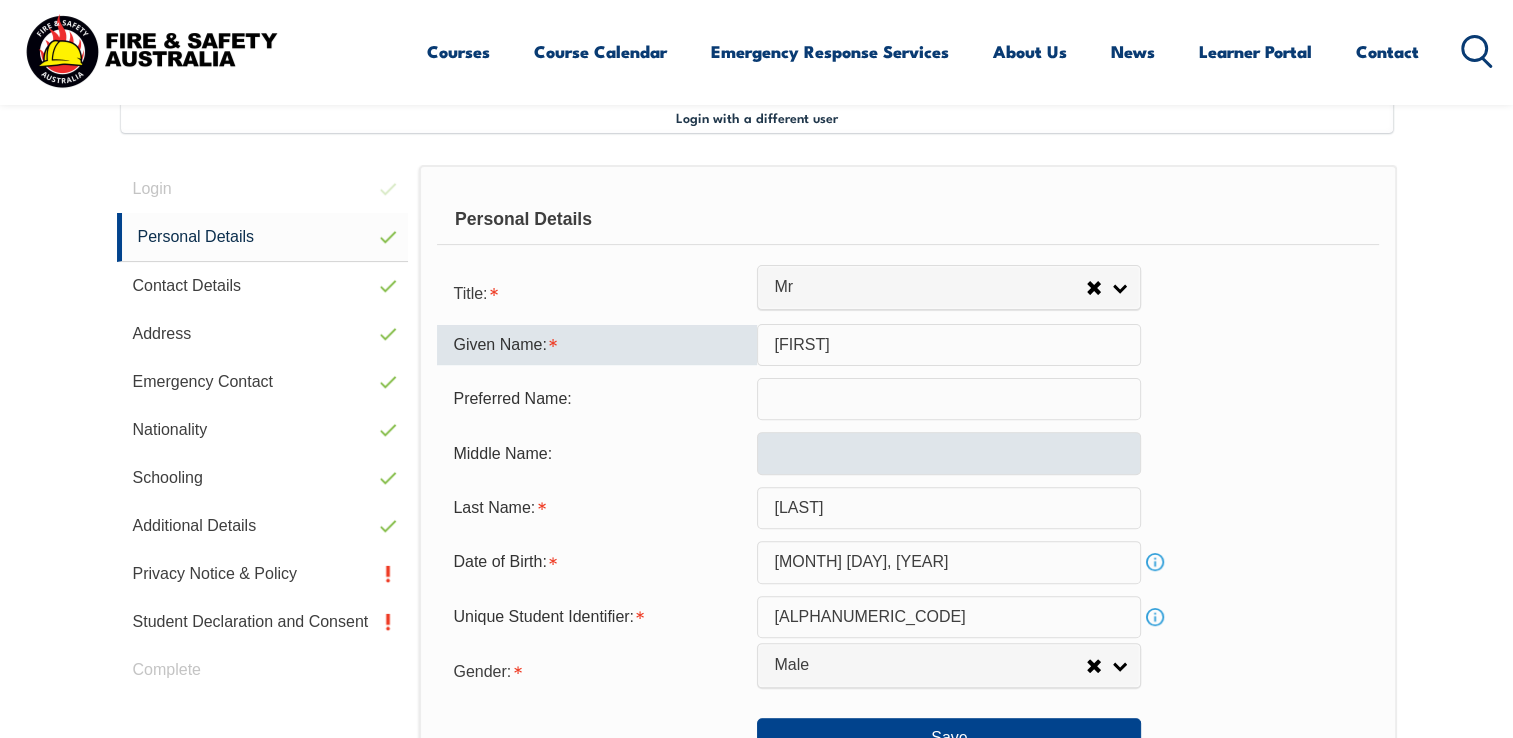 type on "[FIRST]" 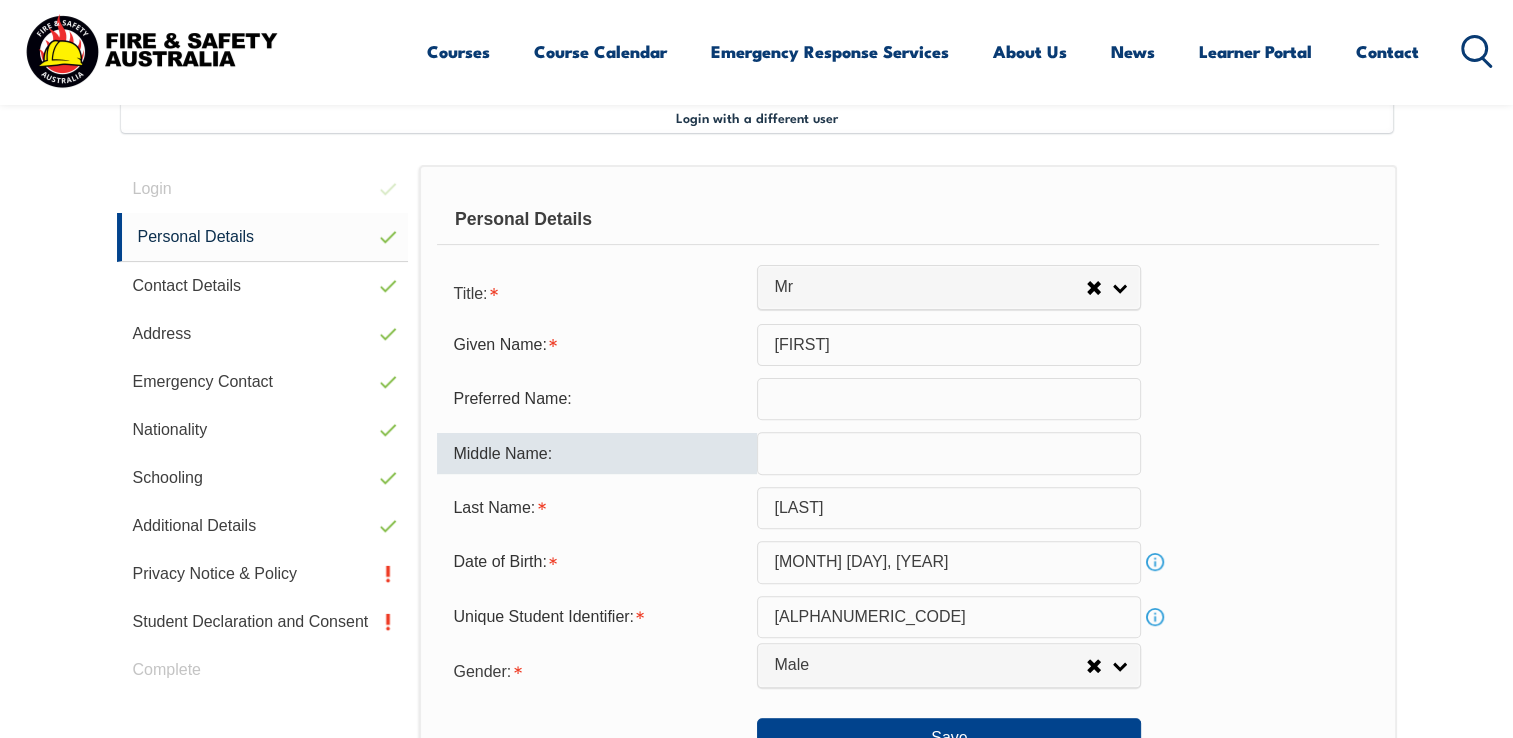click at bounding box center [949, 453] 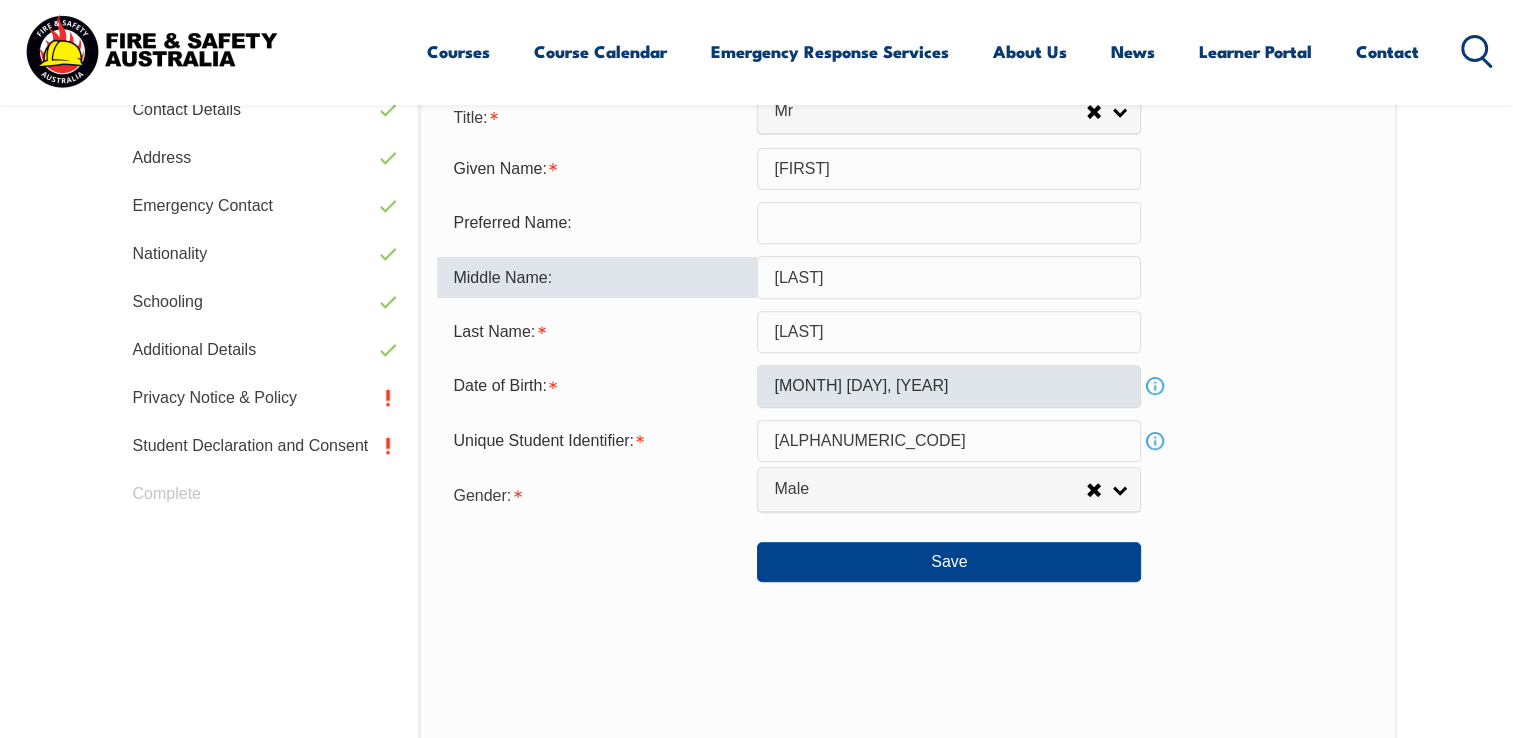 scroll, scrollTop: 744, scrollLeft: 0, axis: vertical 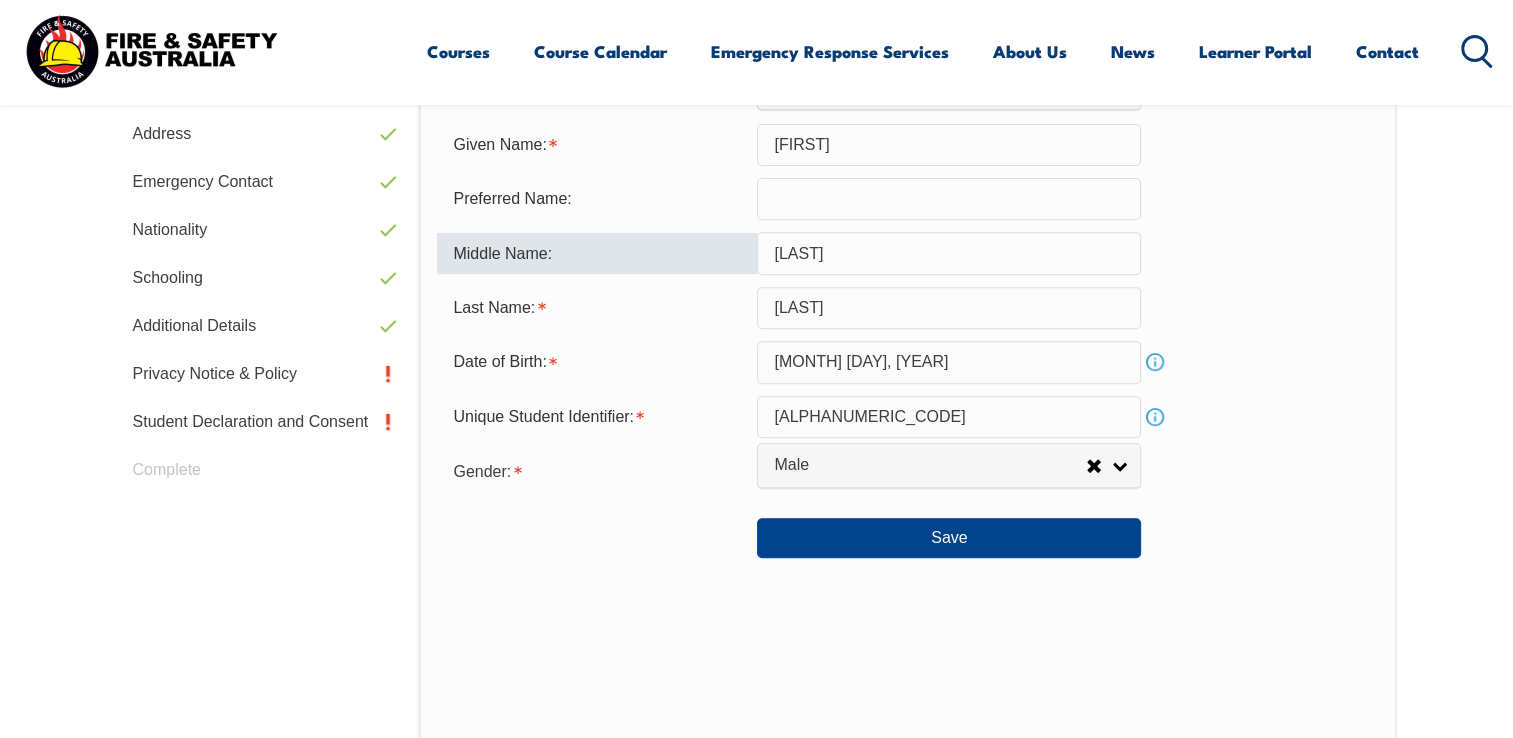 type on "[LAST]" 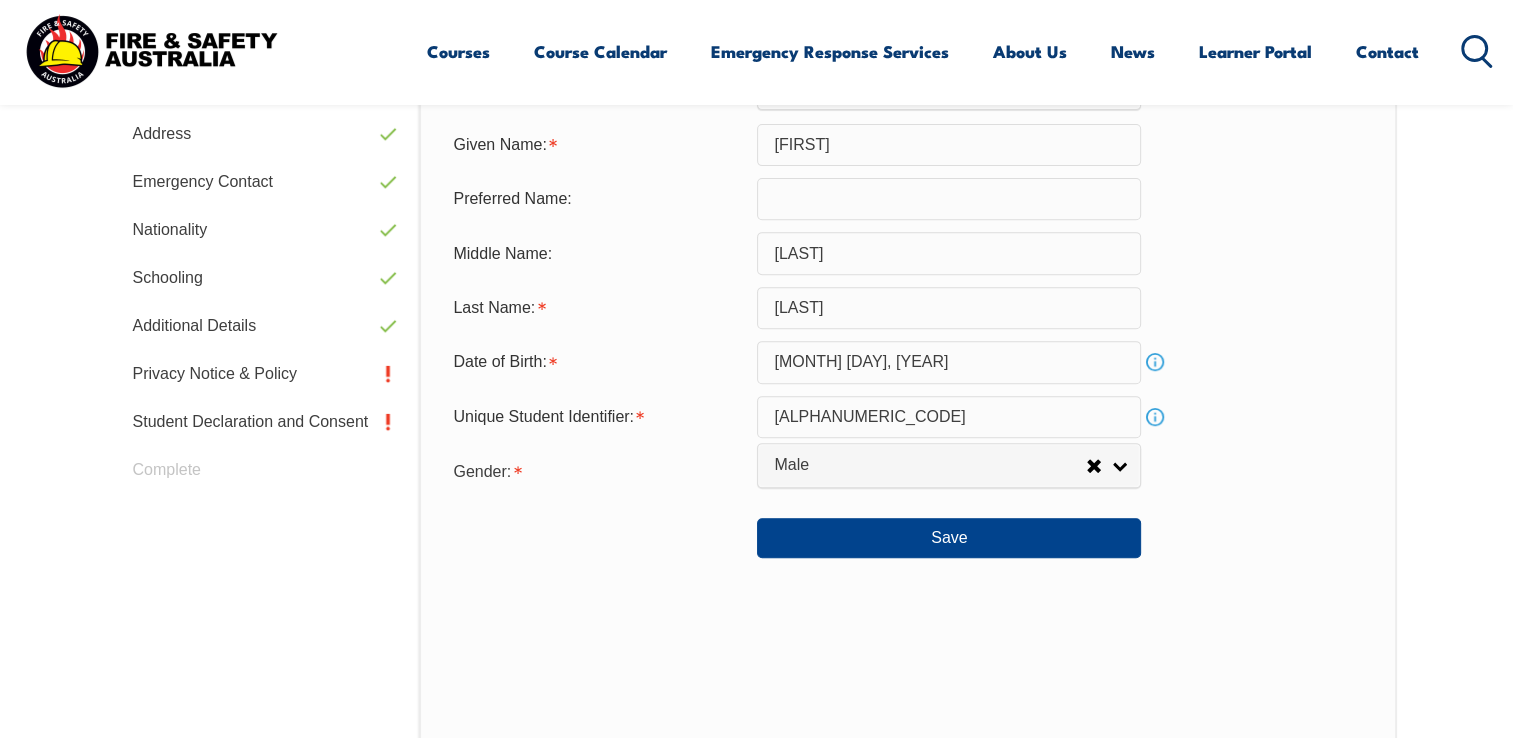 click on "Info" at bounding box center [1155, 362] 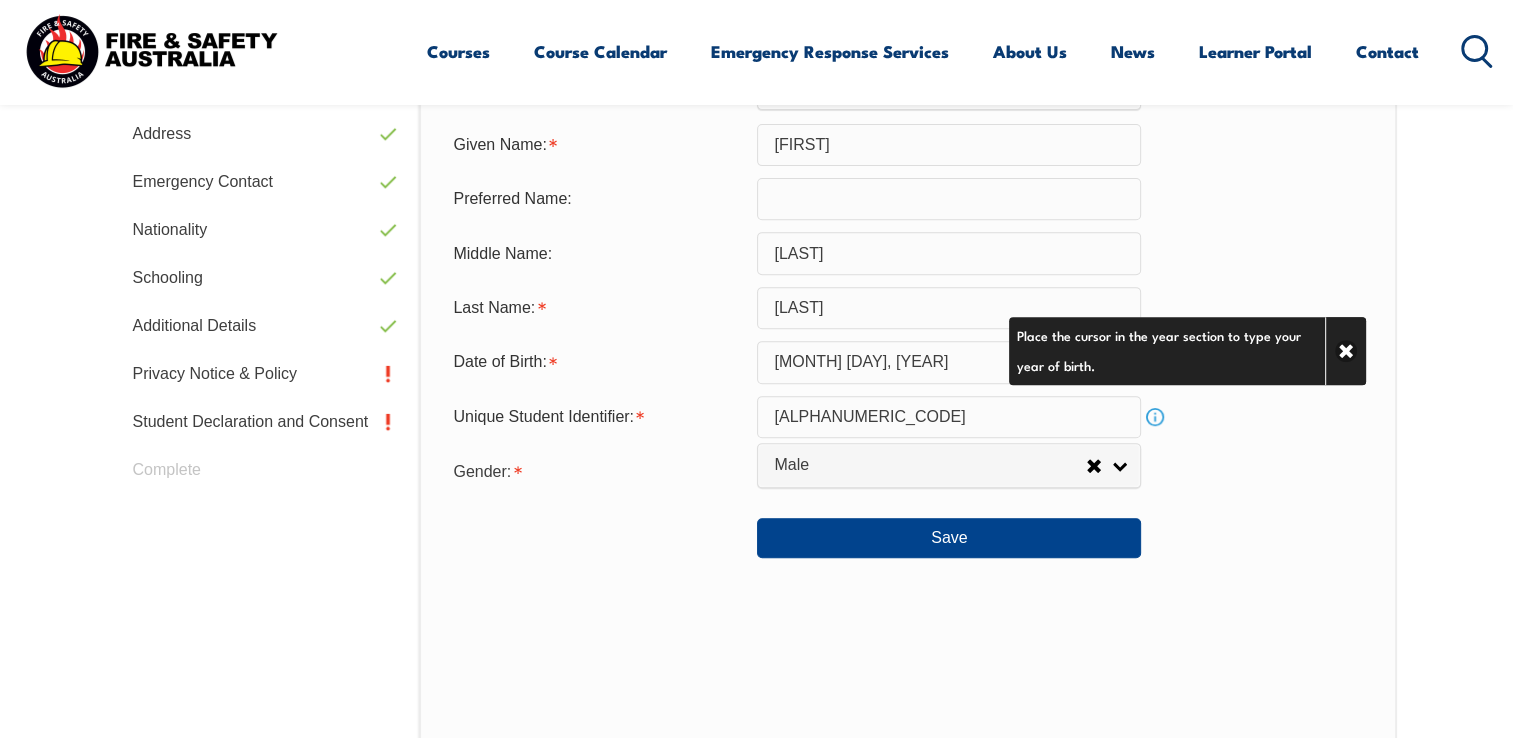 click on "Info" at bounding box center (1155, 362) 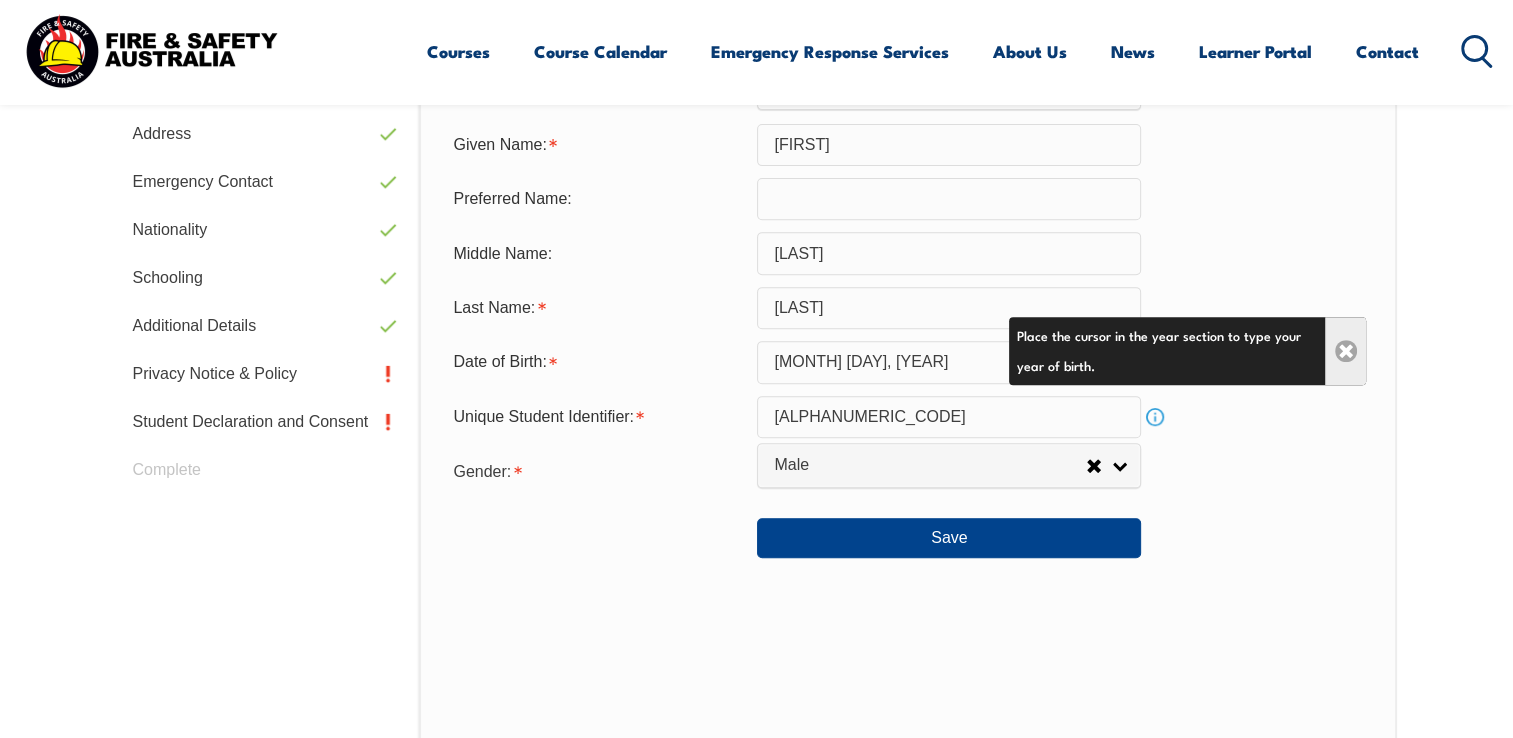 click on "Close" at bounding box center (1345, 351) 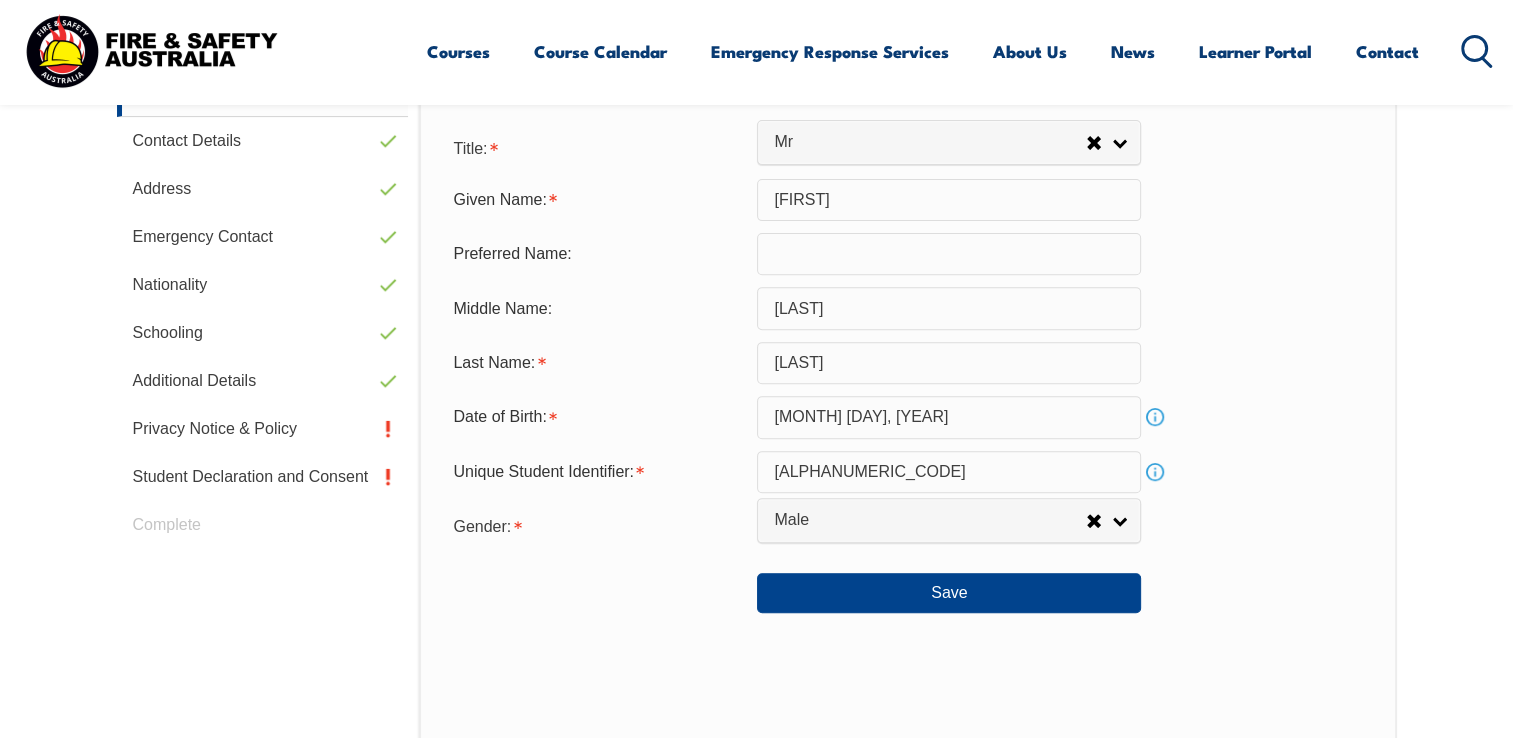 scroll, scrollTop: 644, scrollLeft: 0, axis: vertical 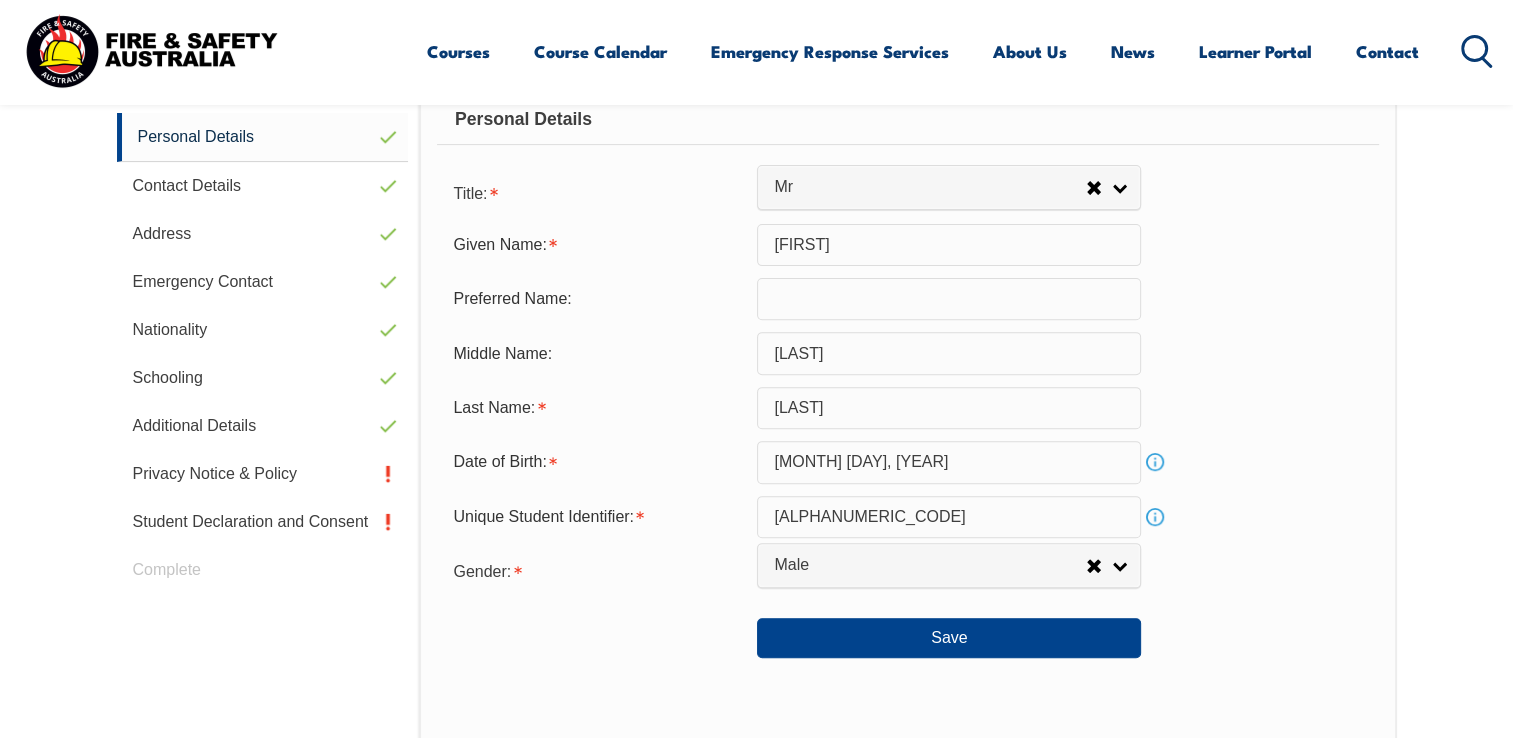 click on "[FIRST]" at bounding box center (949, 245) 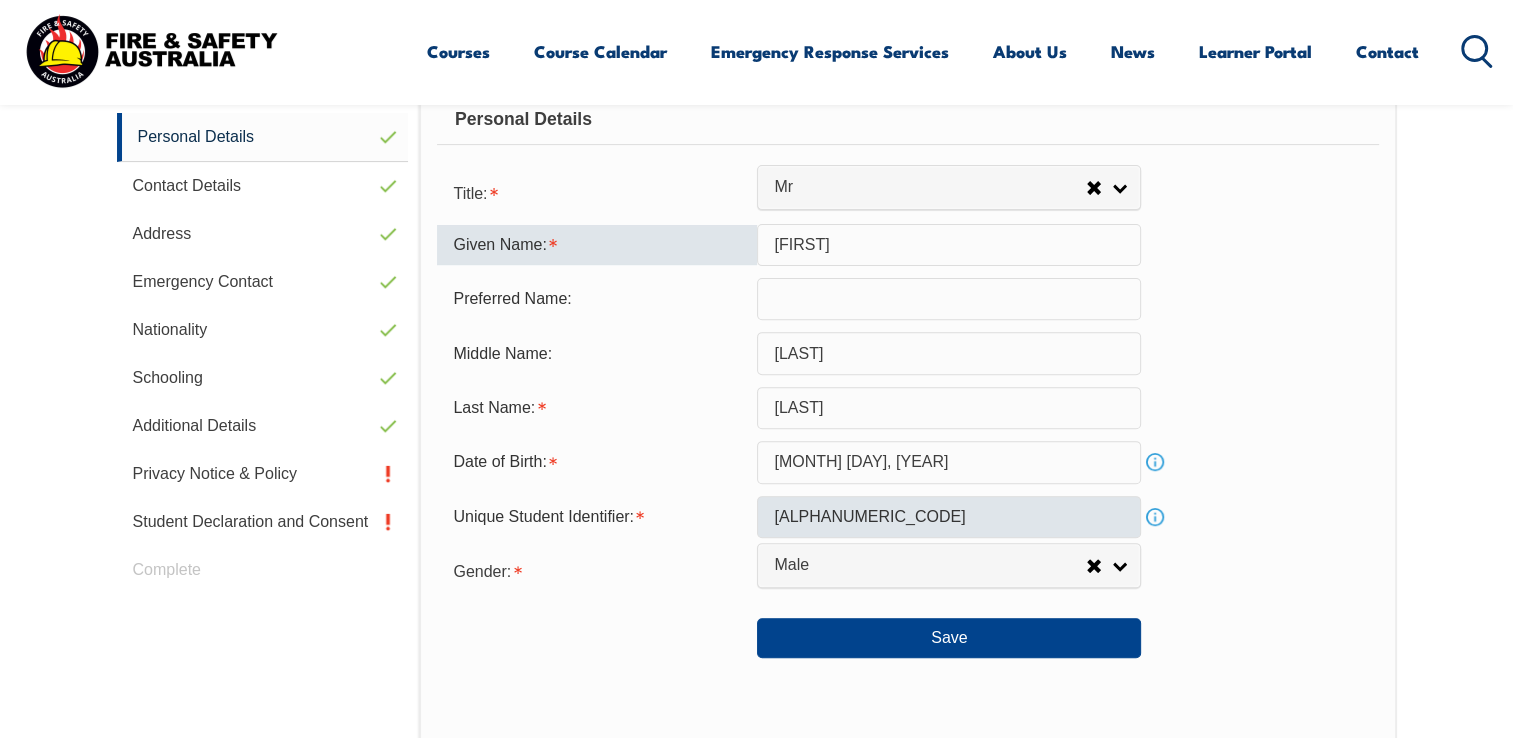 scroll, scrollTop: 744, scrollLeft: 0, axis: vertical 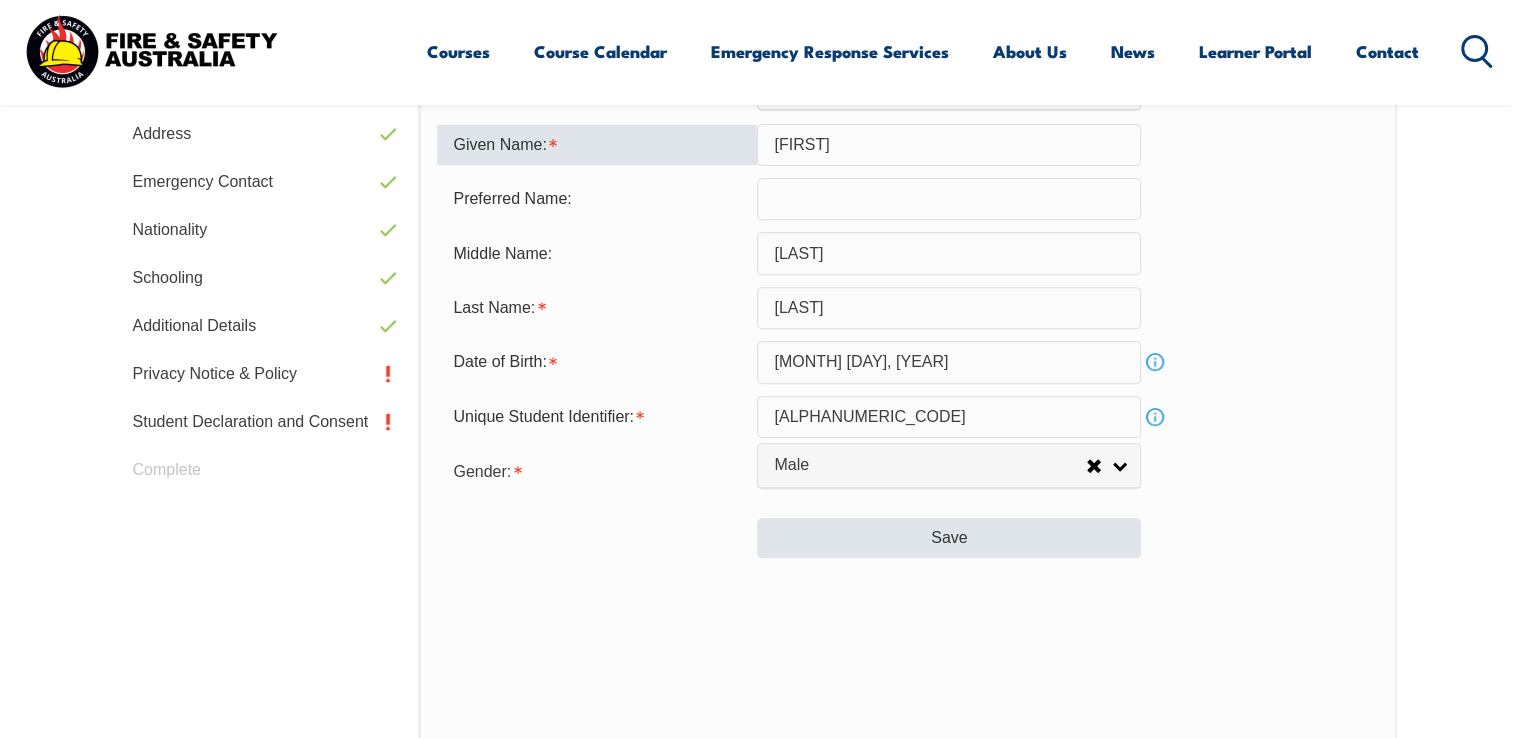 type on "[FIRST]" 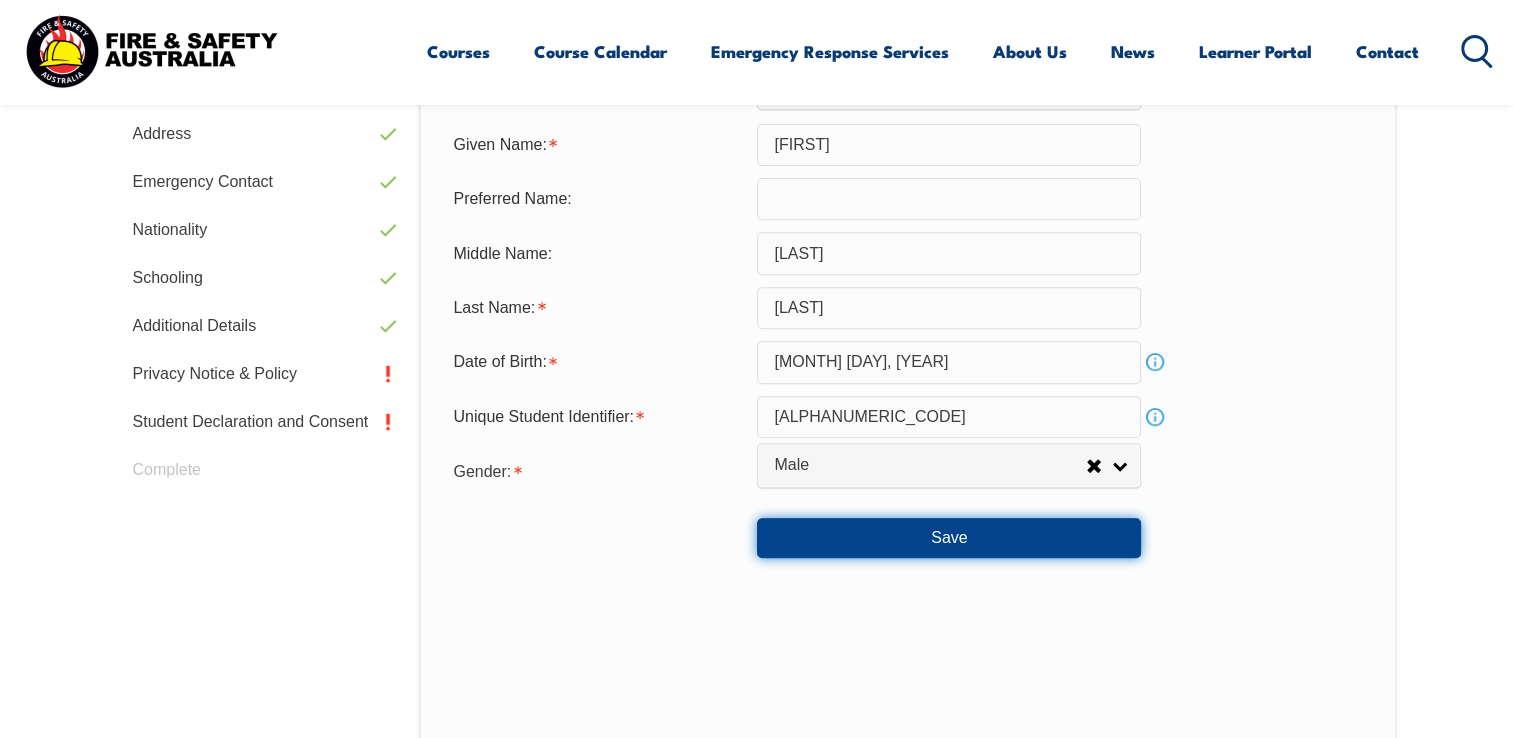 click on "Save" at bounding box center (949, 538) 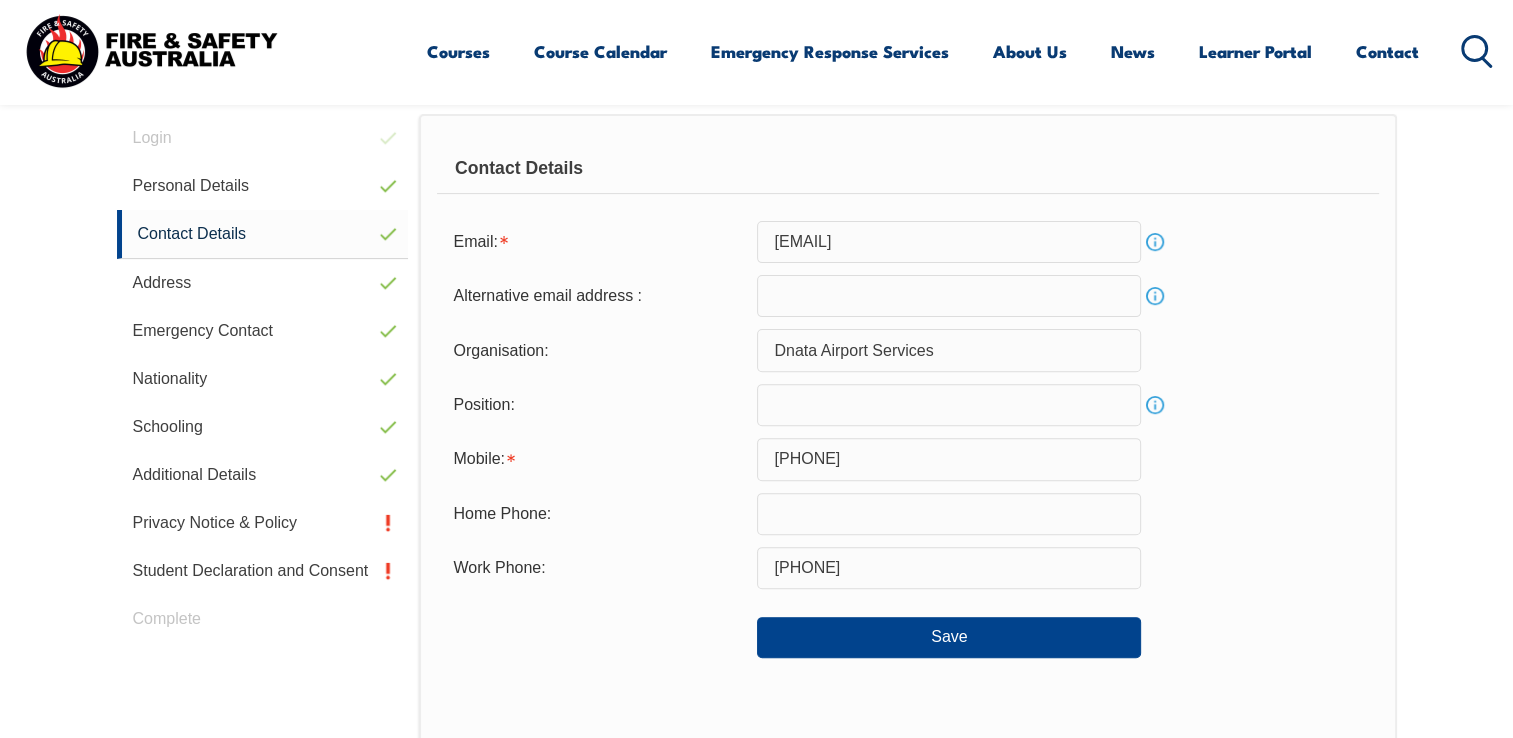 scroll, scrollTop: 544, scrollLeft: 0, axis: vertical 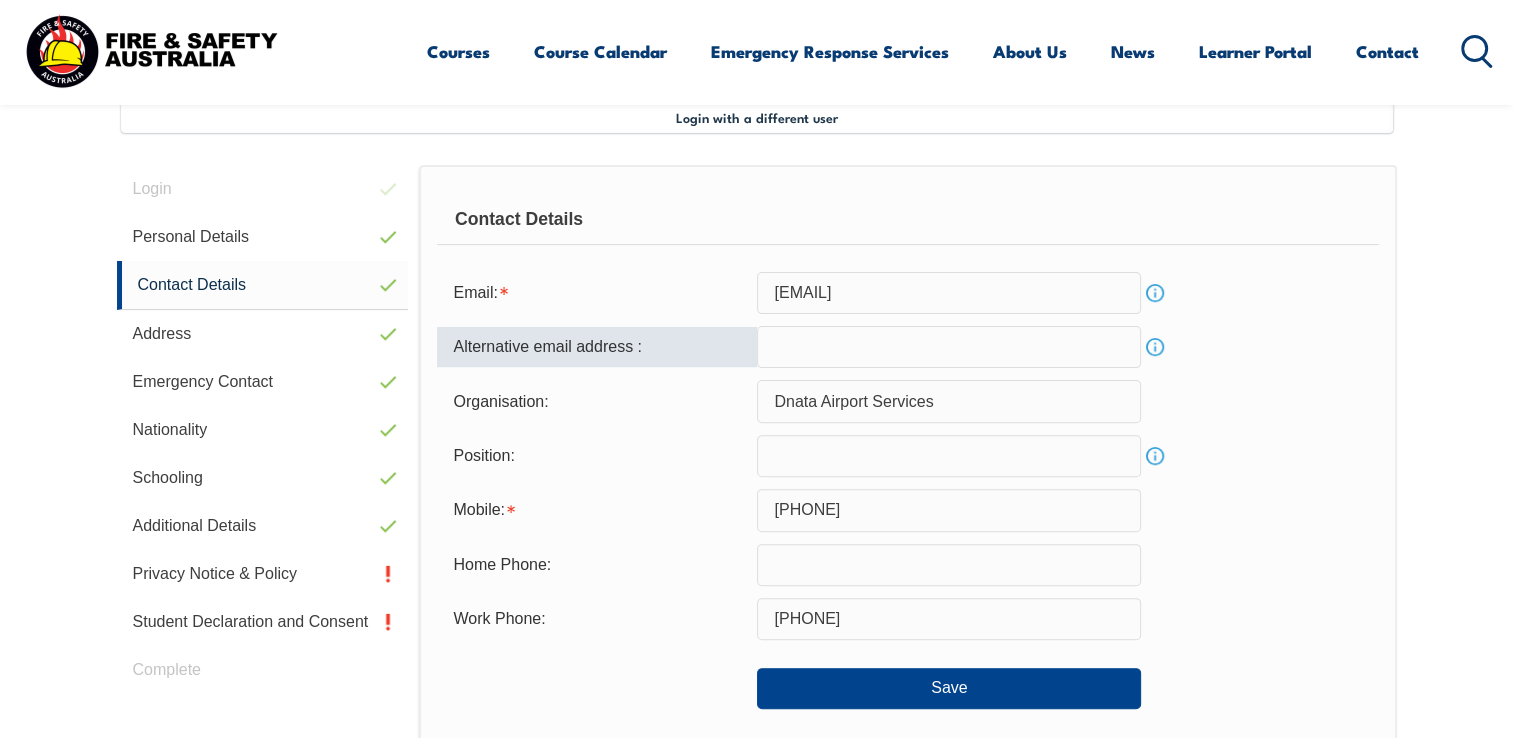 click at bounding box center [949, 347] 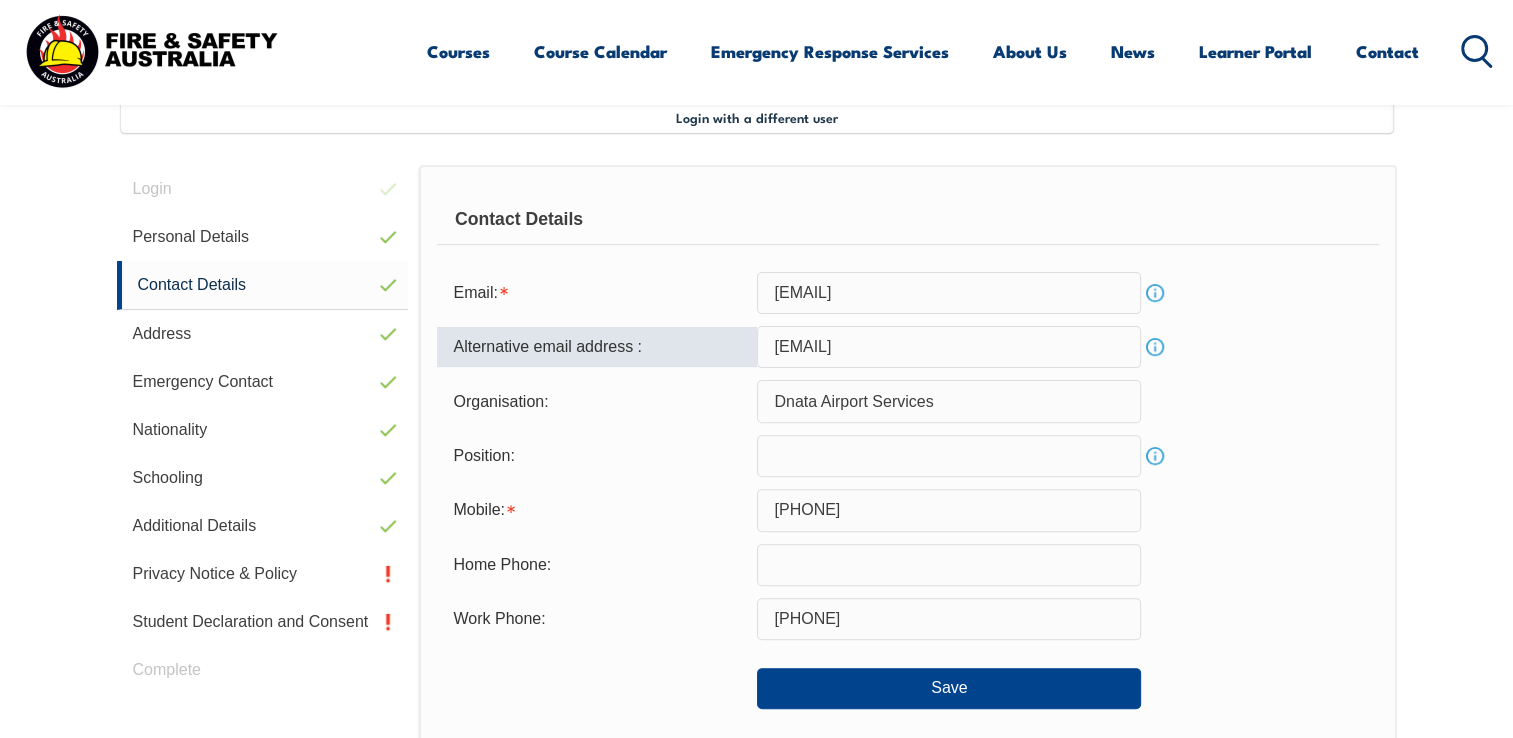 click at bounding box center (949, 456) 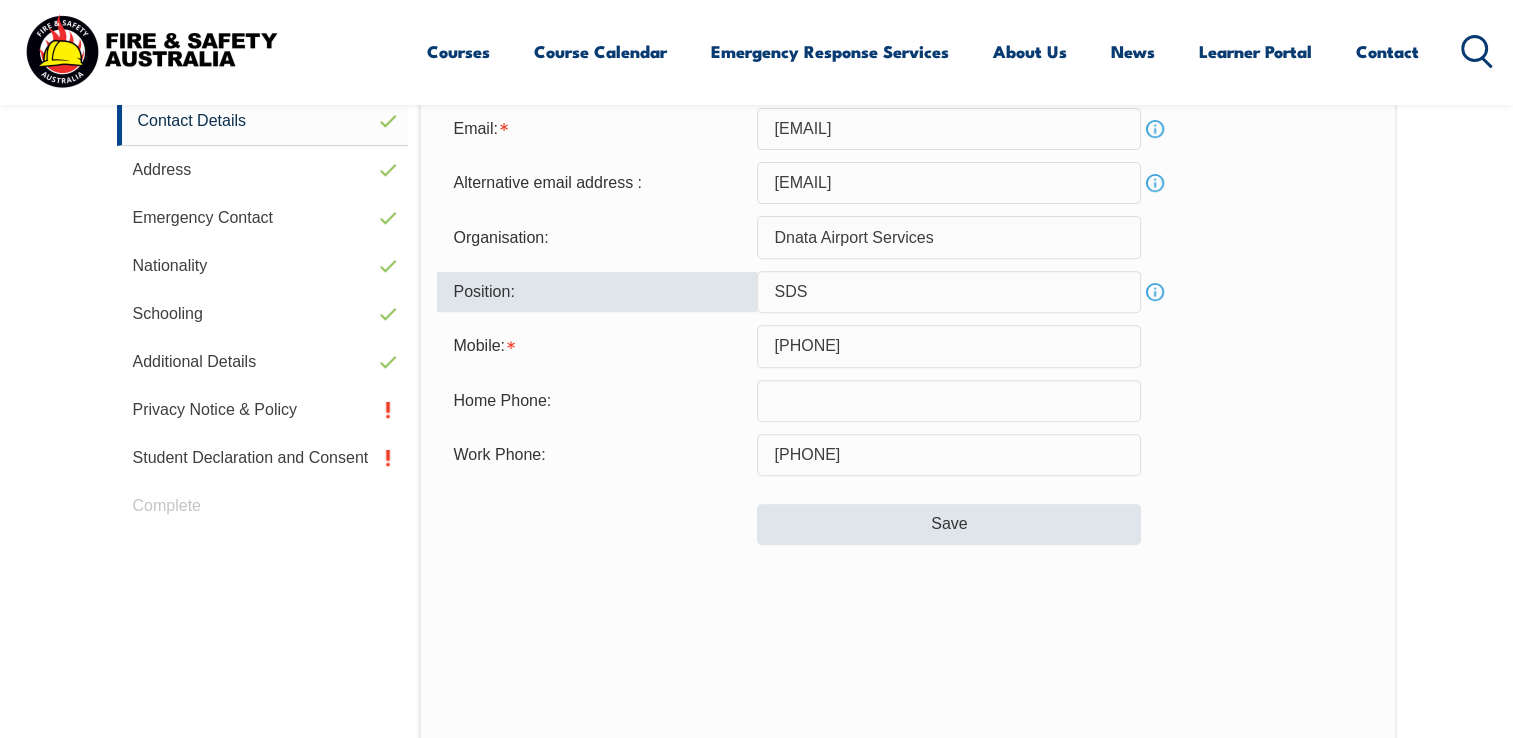 scroll, scrollTop: 744, scrollLeft: 0, axis: vertical 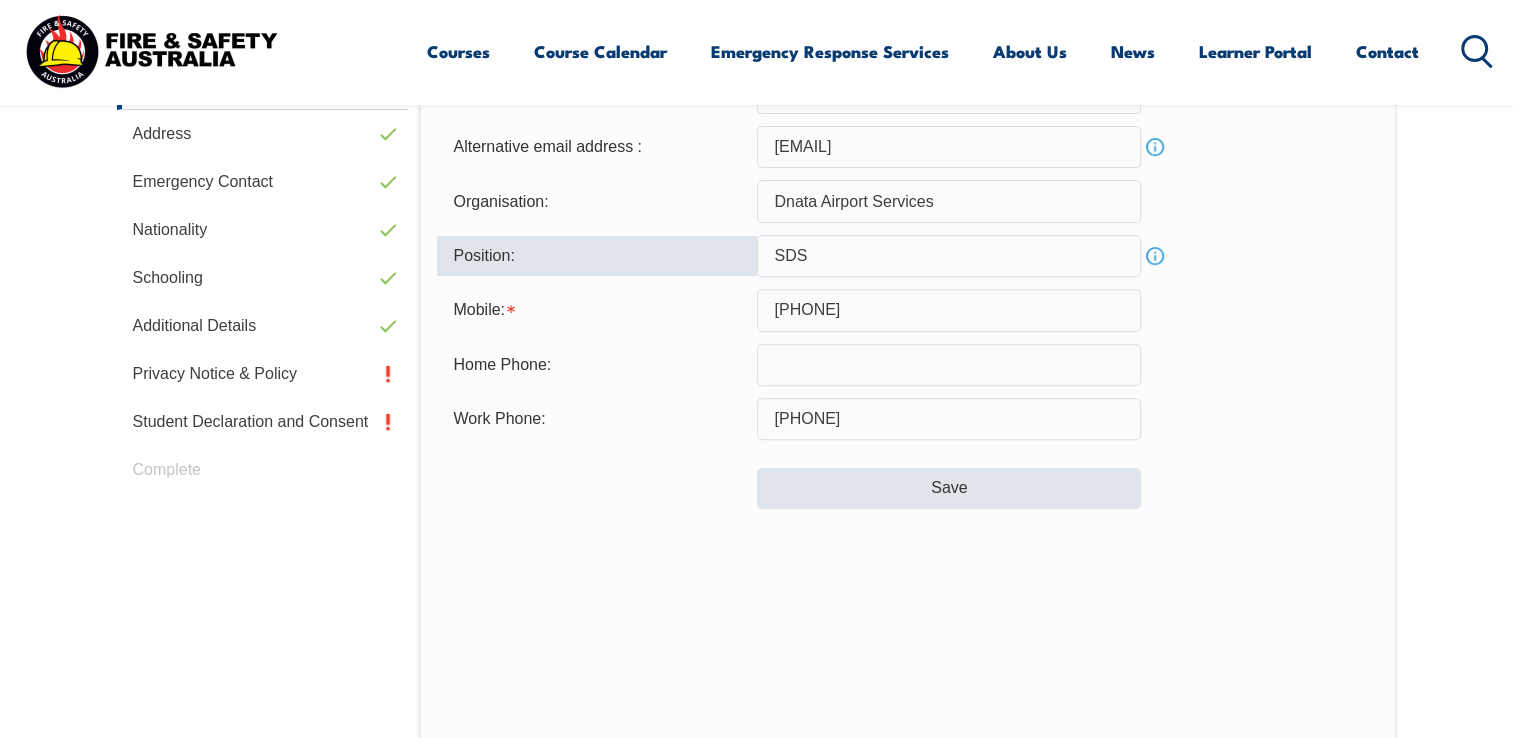 type on "SDS" 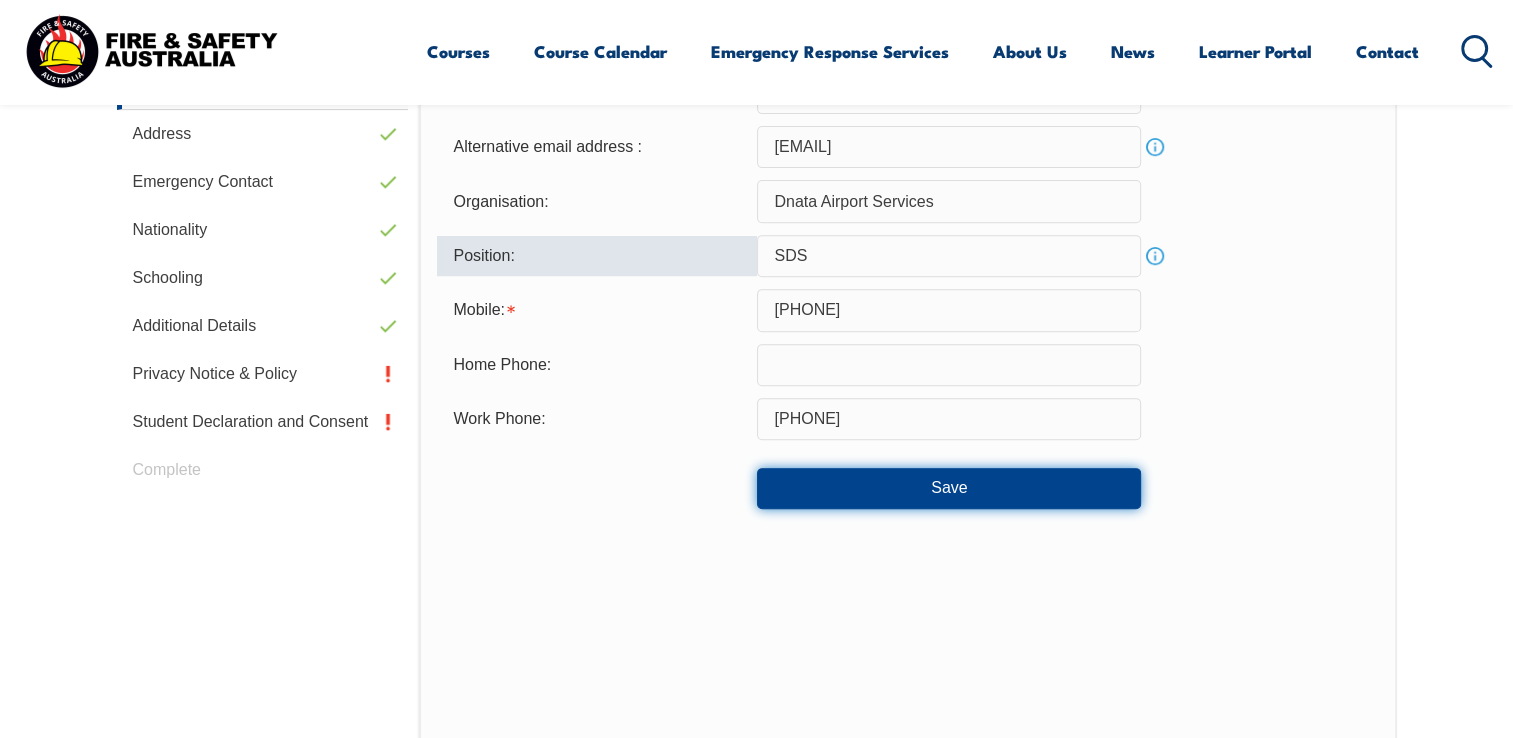 click on "Save" at bounding box center [949, 488] 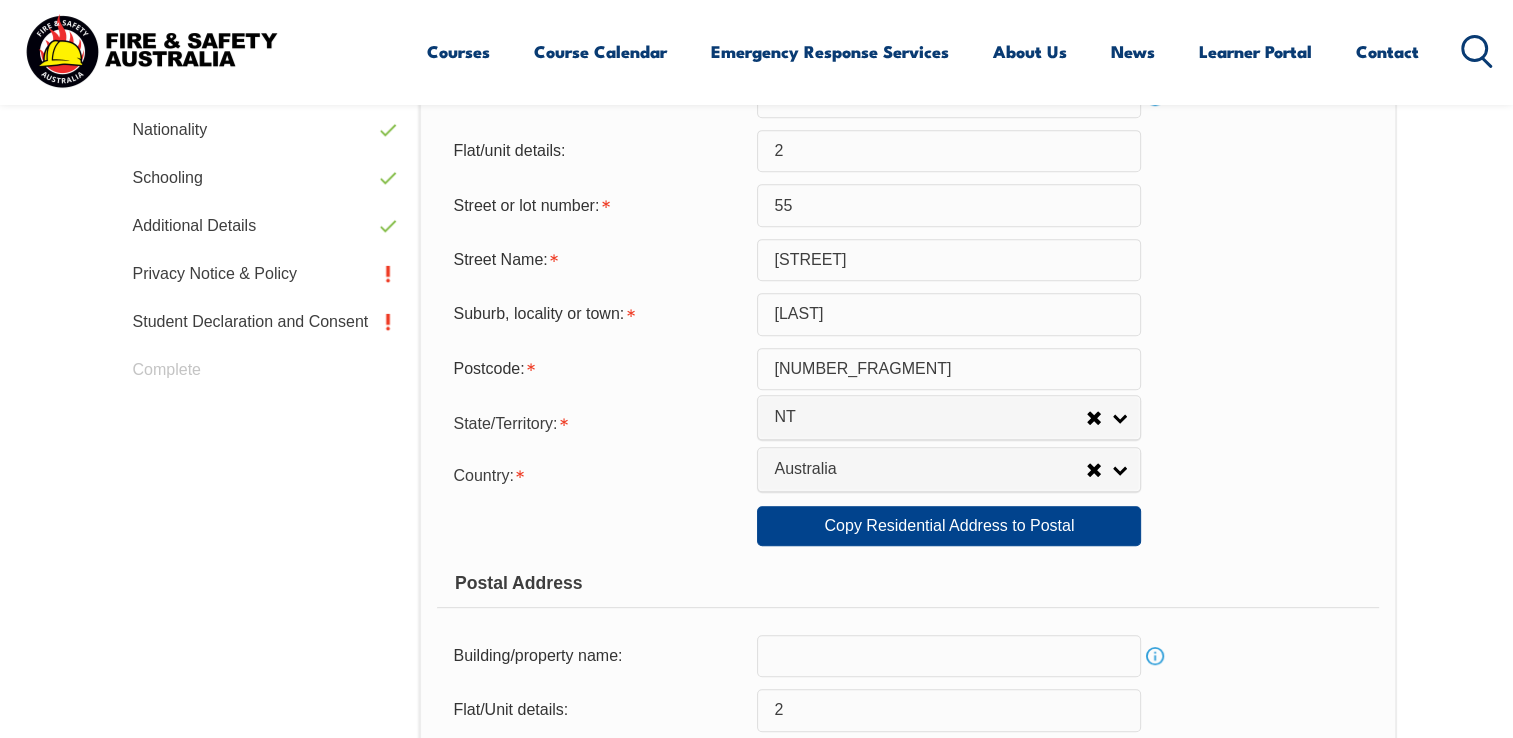 scroll, scrollTop: 944, scrollLeft: 0, axis: vertical 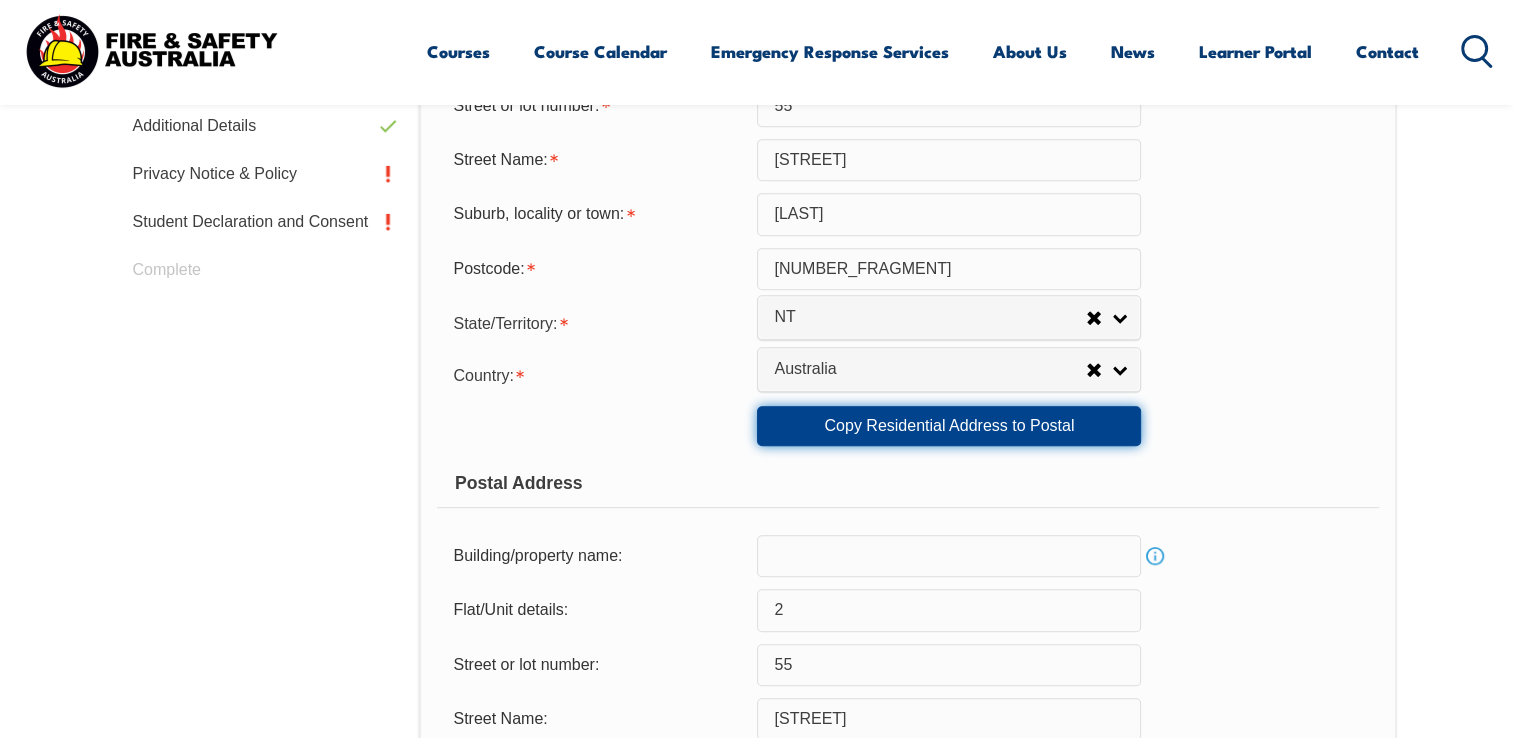 click on "Copy Residential Address to Postal" at bounding box center (949, 426) 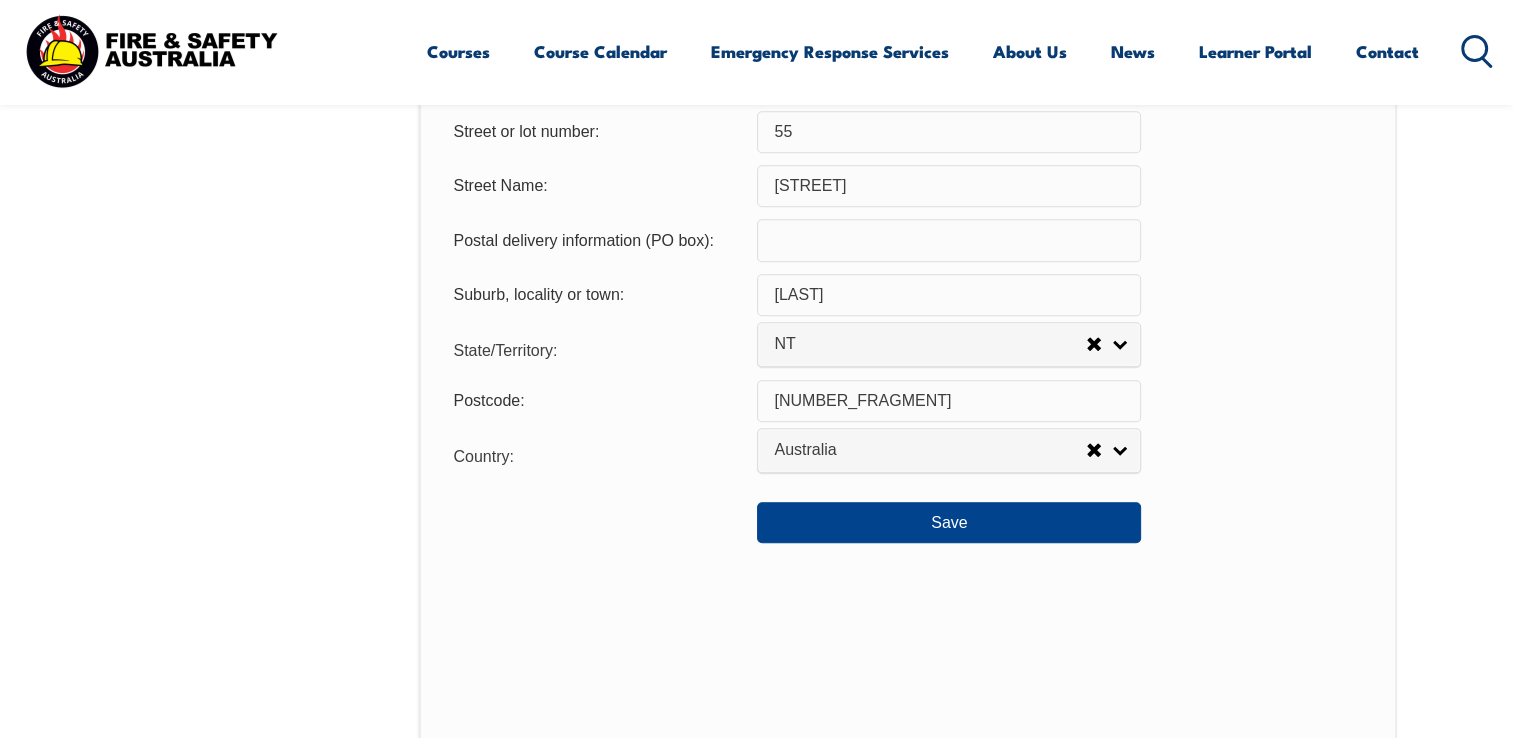 scroll, scrollTop: 1644, scrollLeft: 0, axis: vertical 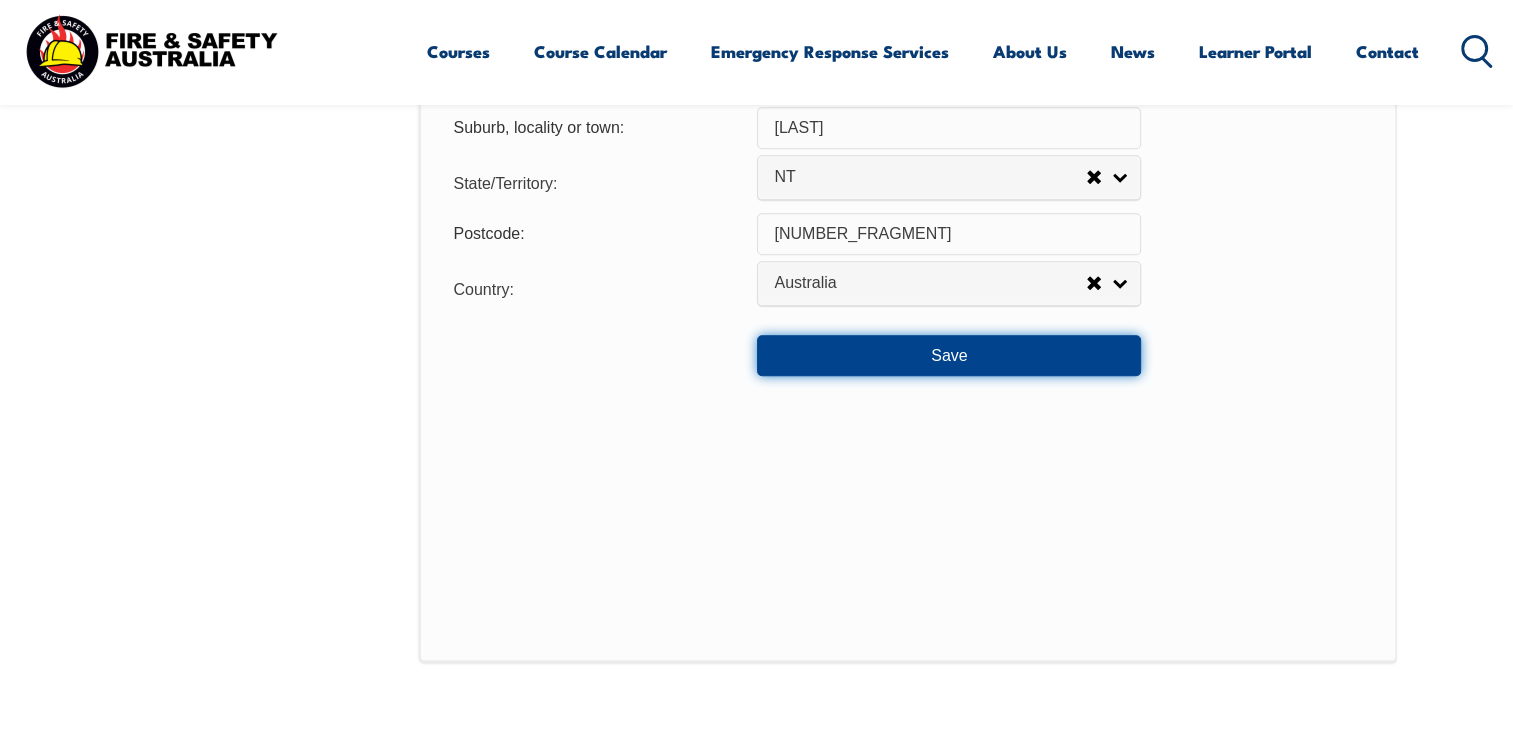 click on "Save" at bounding box center [949, 355] 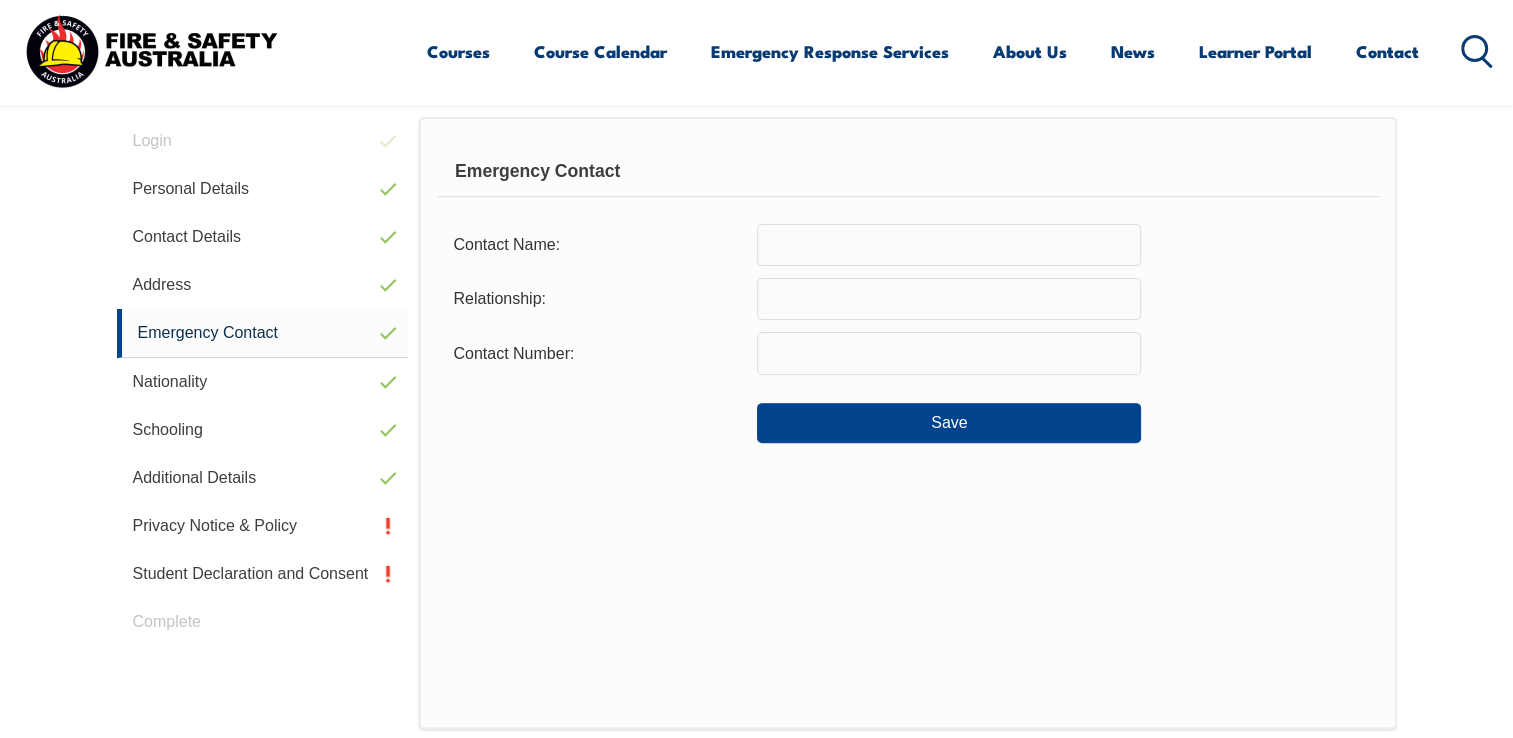 scroll, scrollTop: 544, scrollLeft: 0, axis: vertical 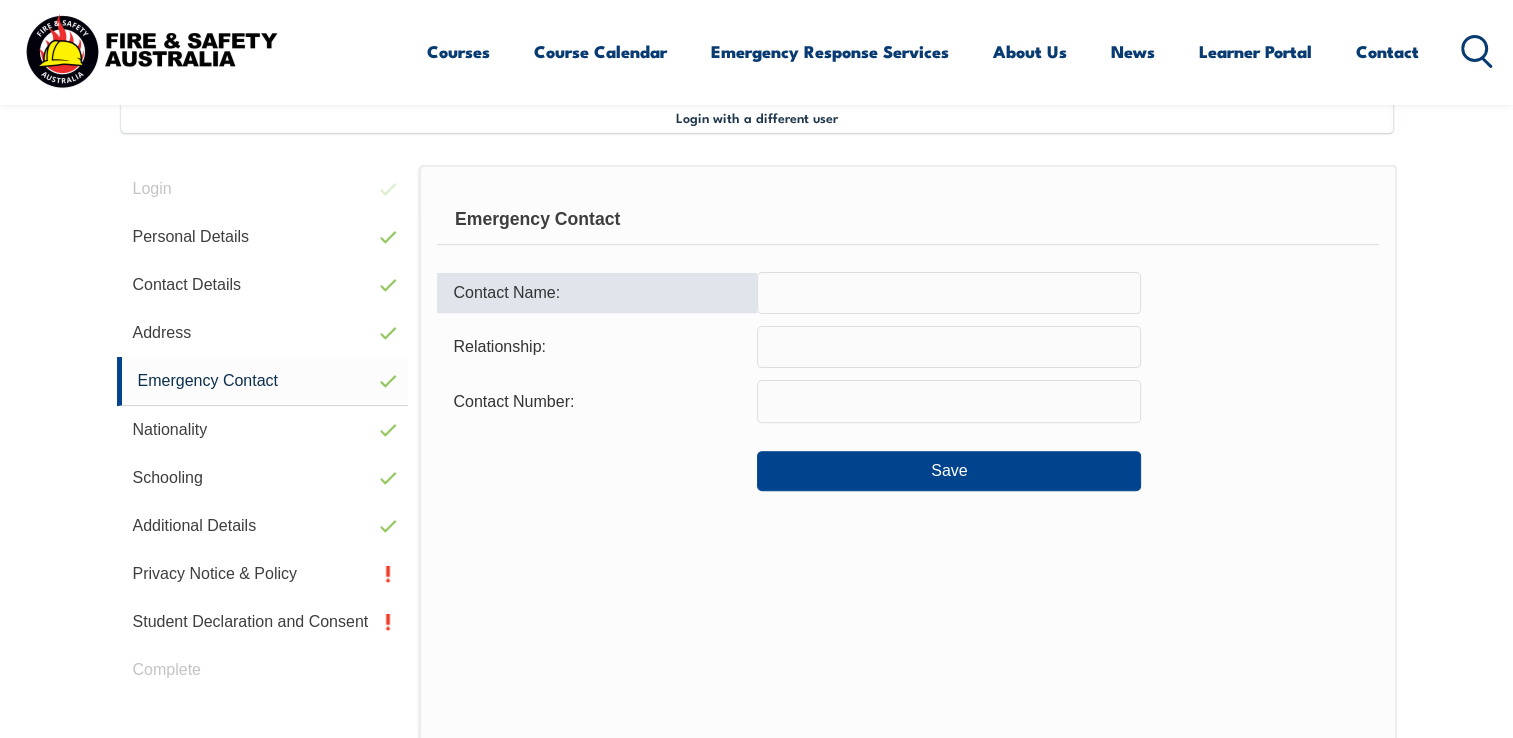 click at bounding box center (949, 293) 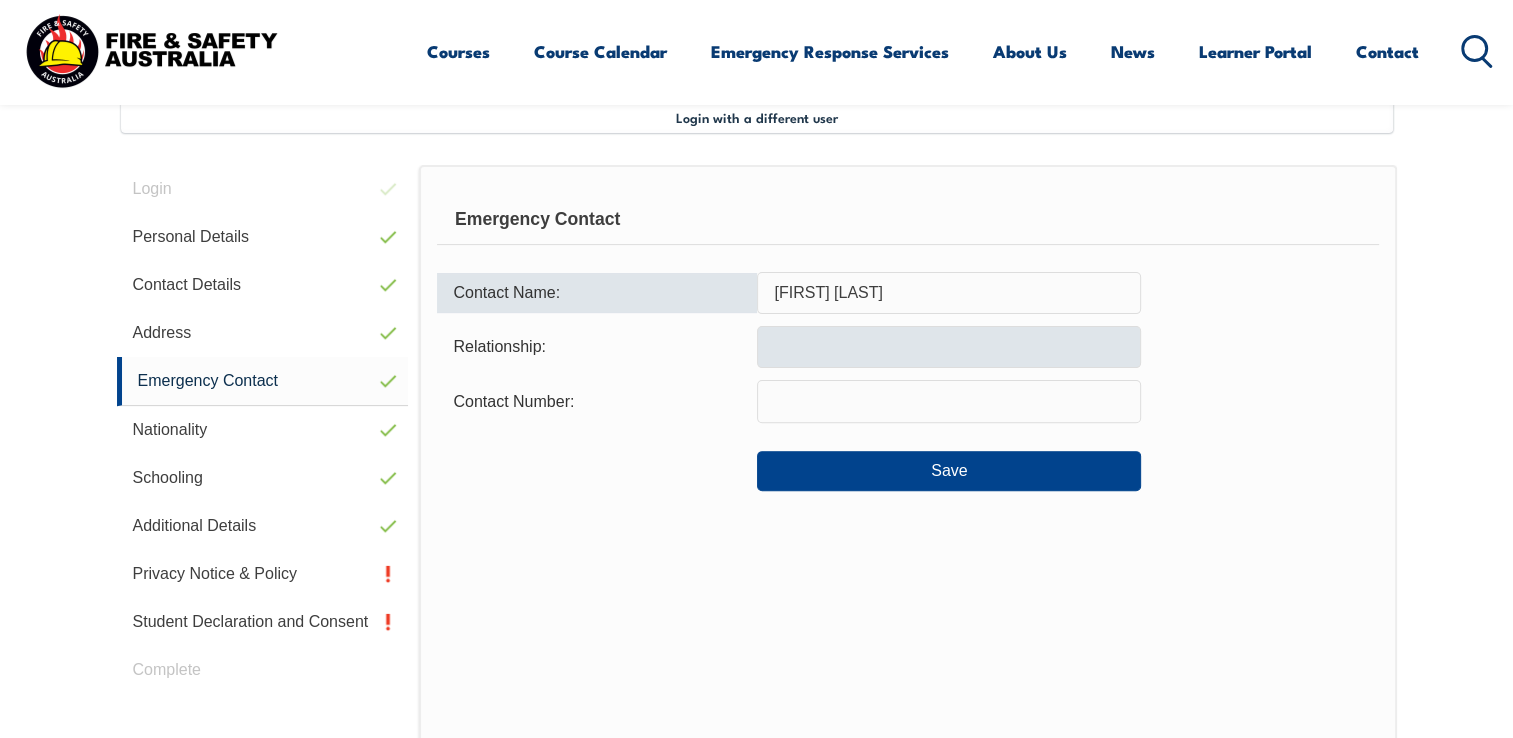 type on "[FIRST] [LAST]" 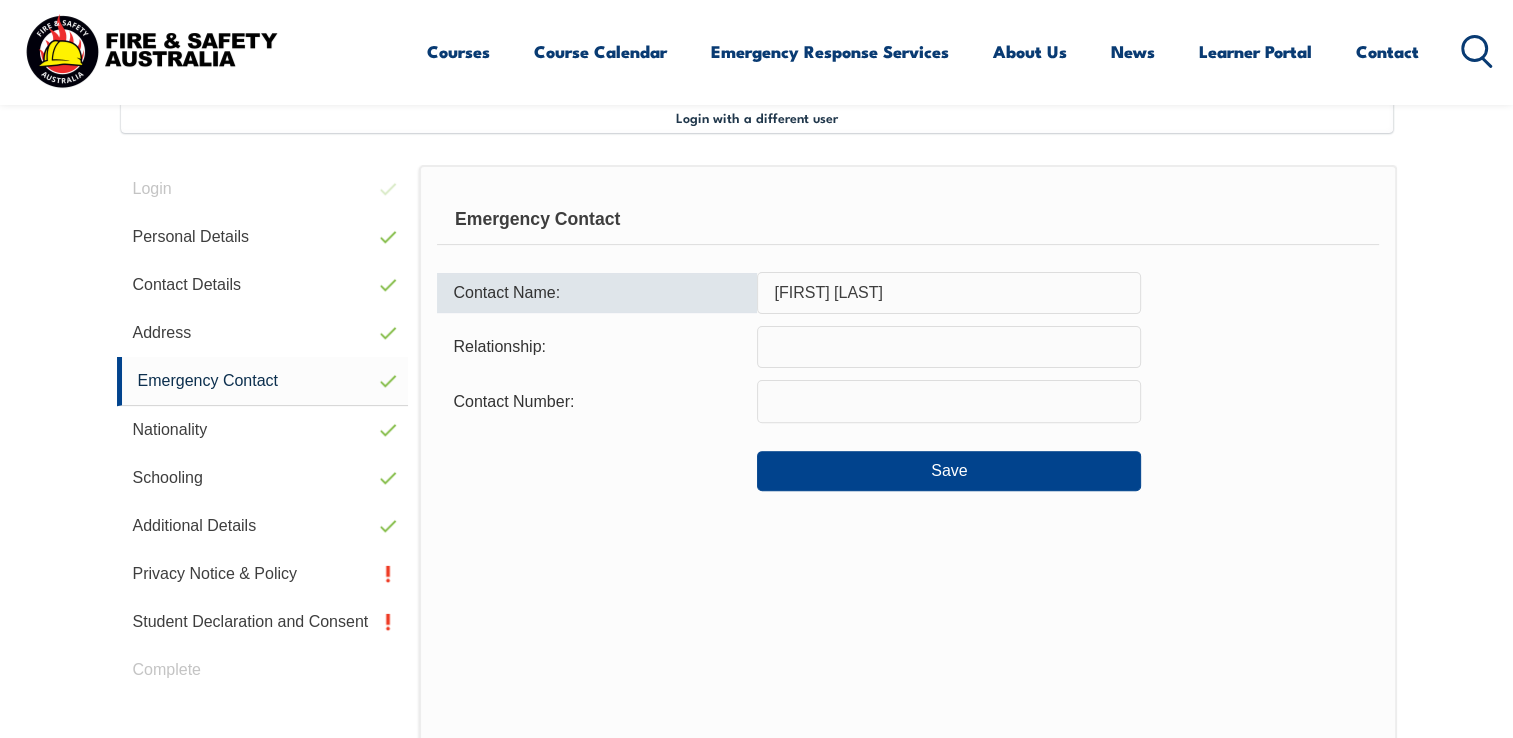 click at bounding box center [949, 347] 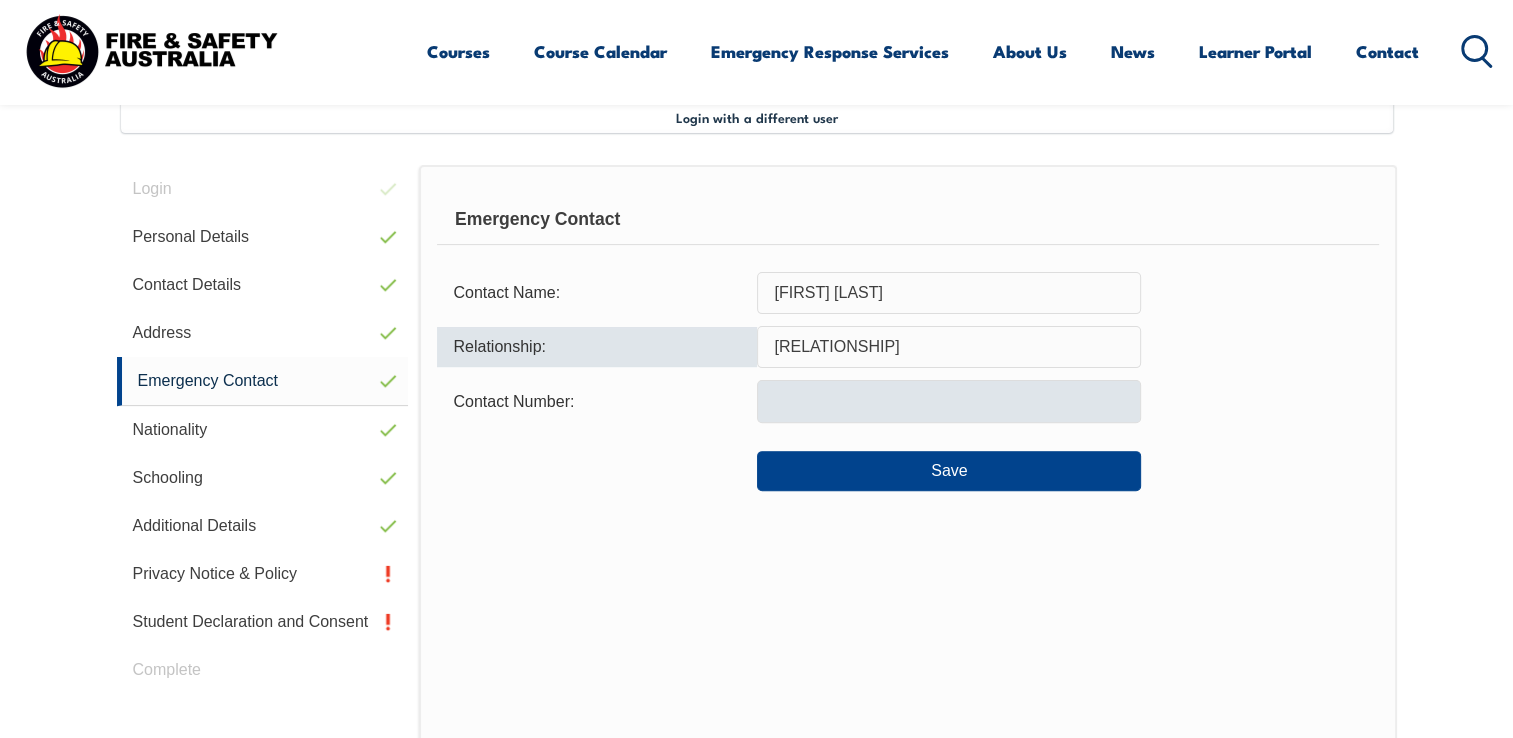 type on "[RELATIONSHIP]" 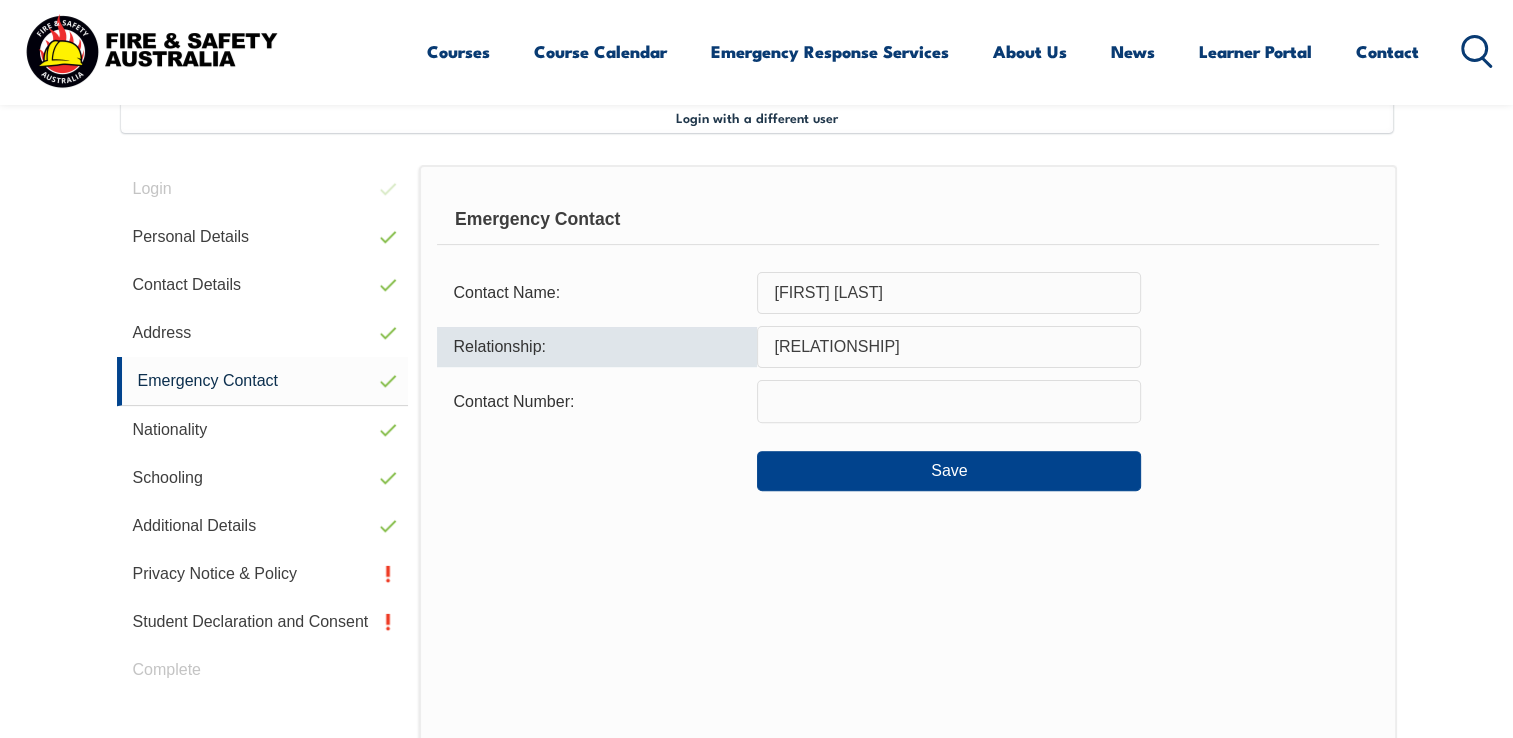 click at bounding box center (949, 401) 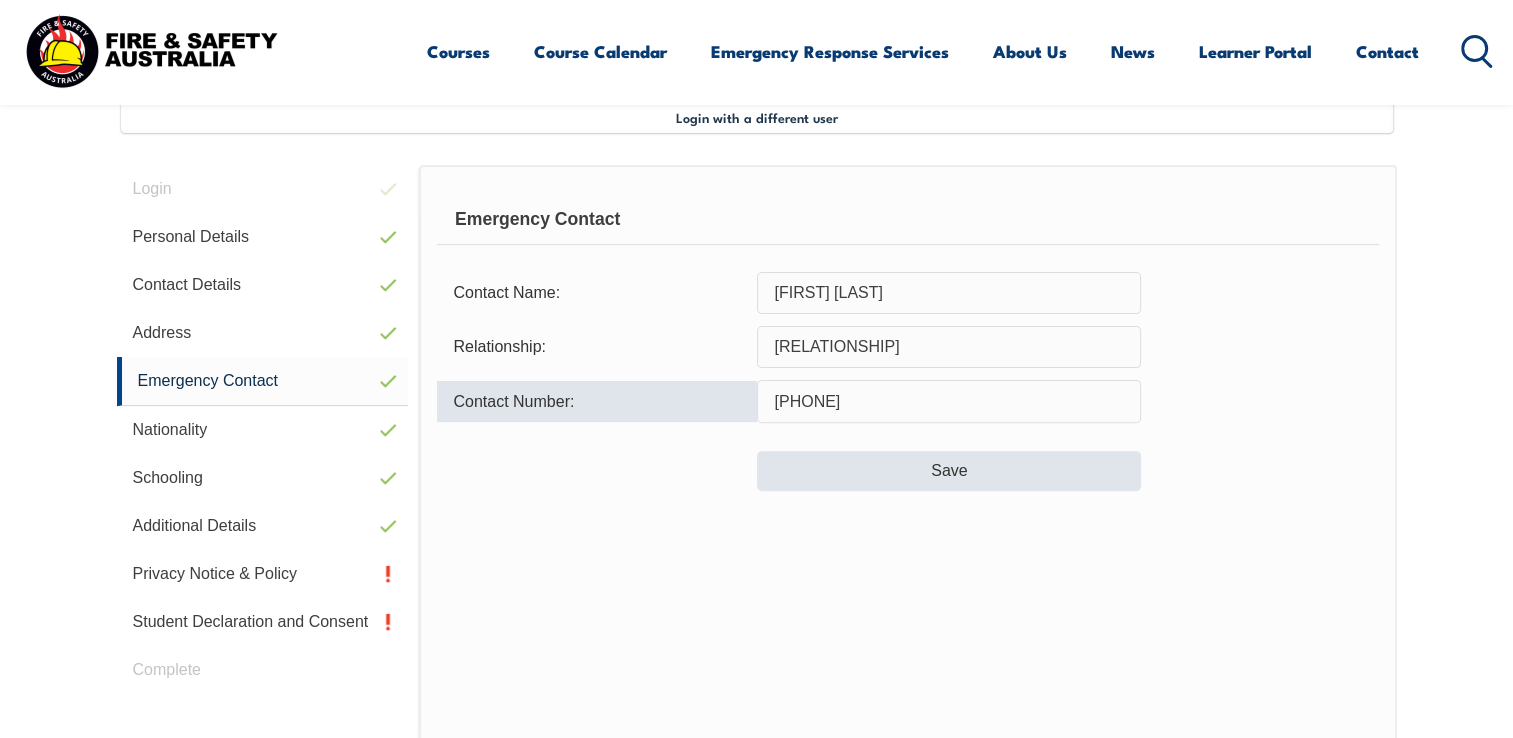 type on "[PHONE]" 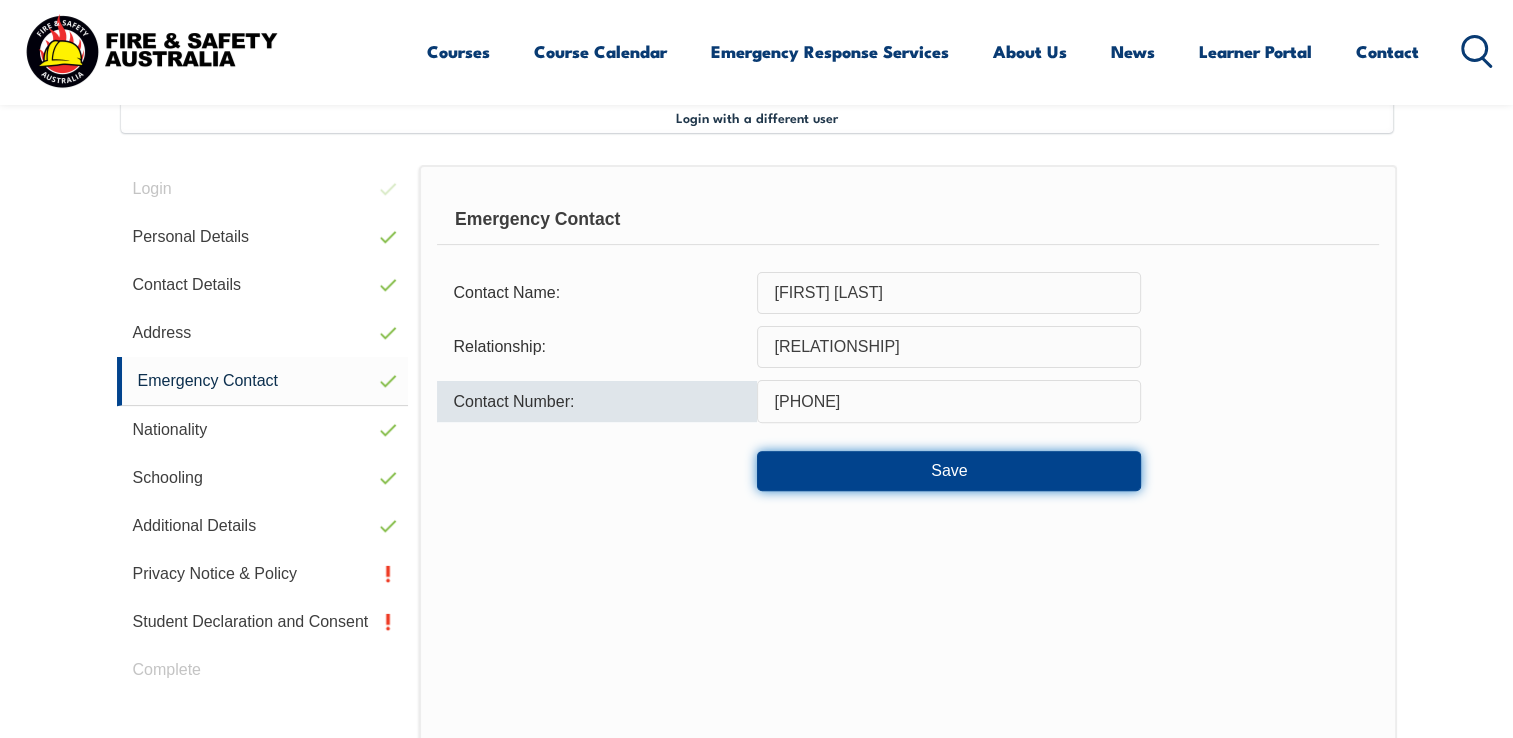 click on "Save" at bounding box center [949, 471] 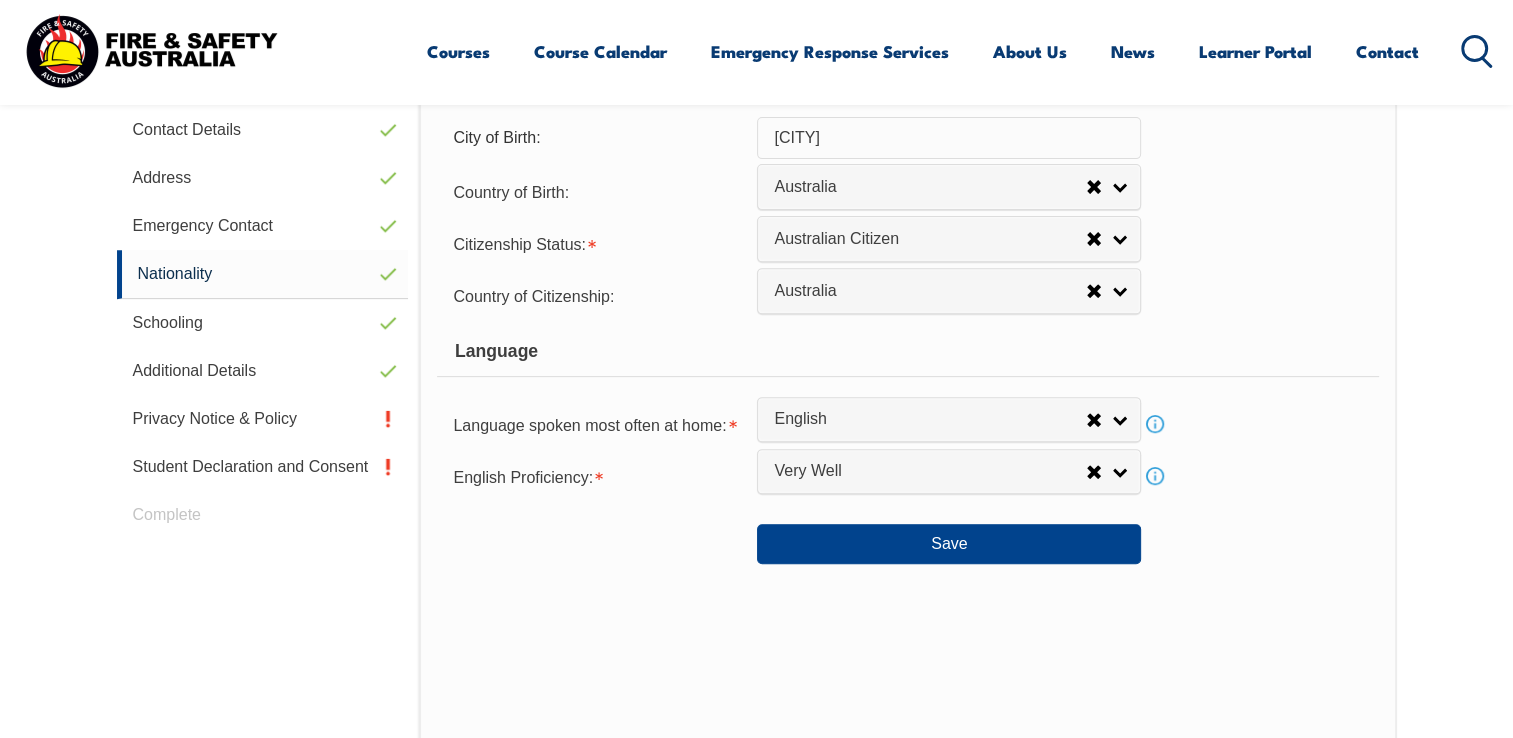 scroll, scrollTop: 744, scrollLeft: 0, axis: vertical 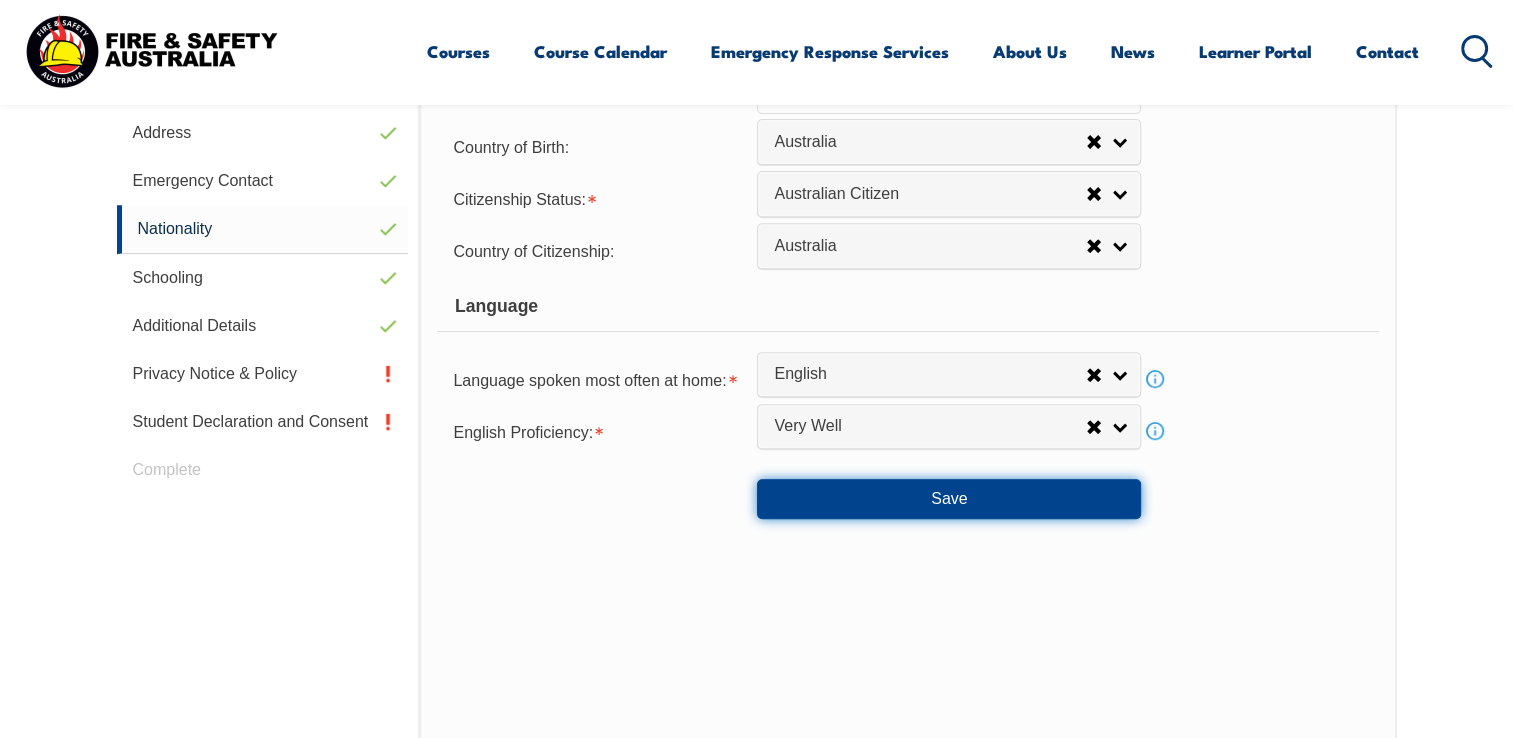 click on "Save" at bounding box center [949, 499] 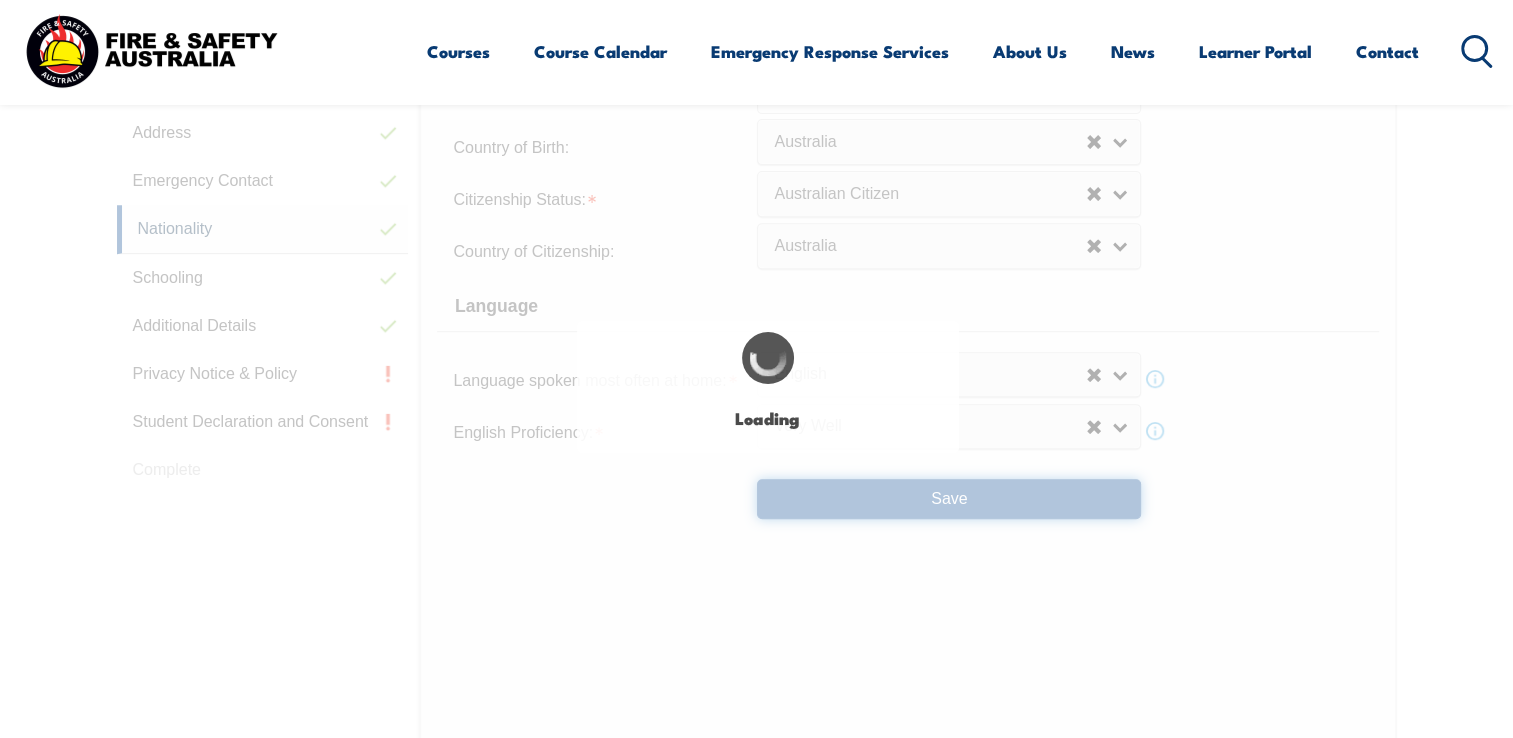 select on "false" 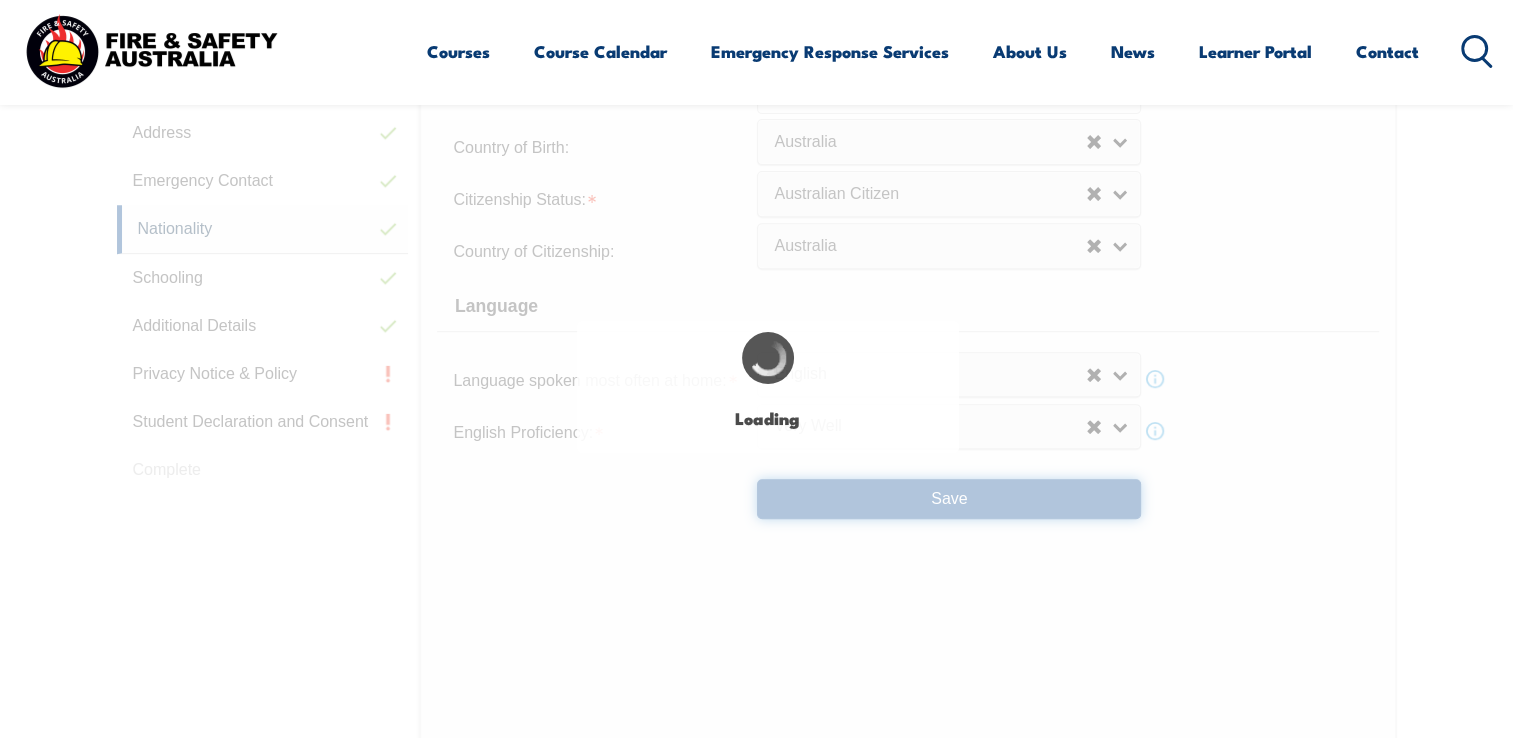 select on "true" 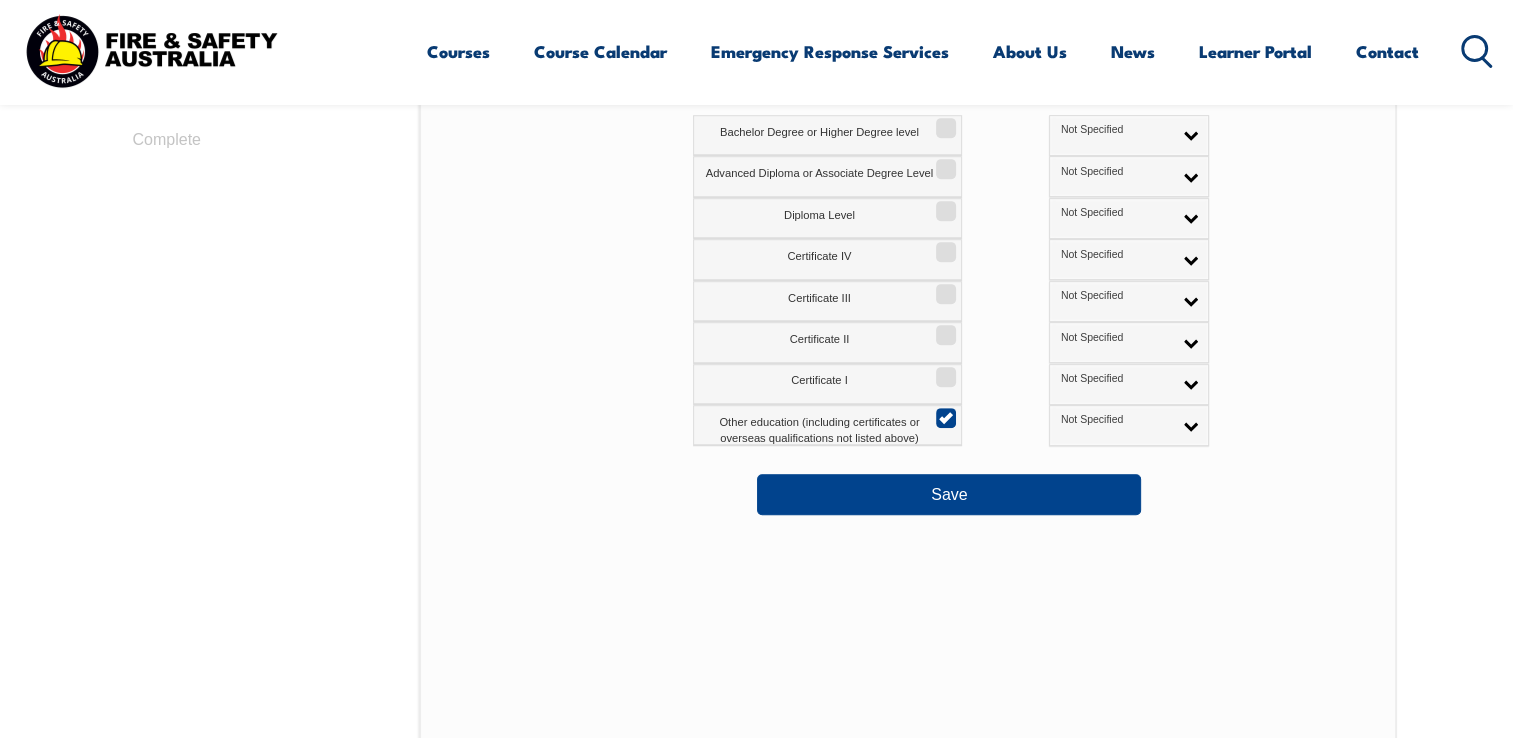 scroll, scrollTop: 1144, scrollLeft: 0, axis: vertical 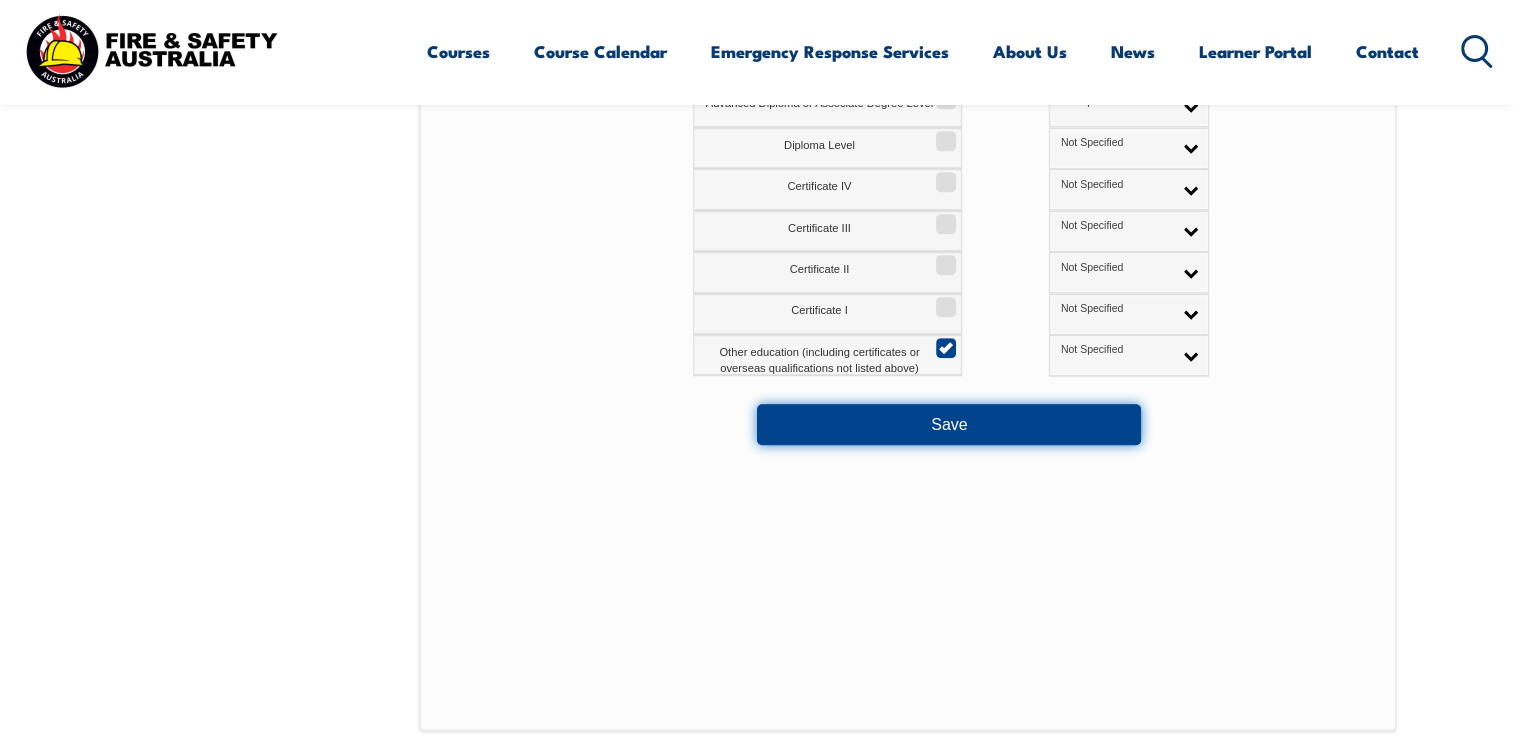 click on "Save" at bounding box center [949, 424] 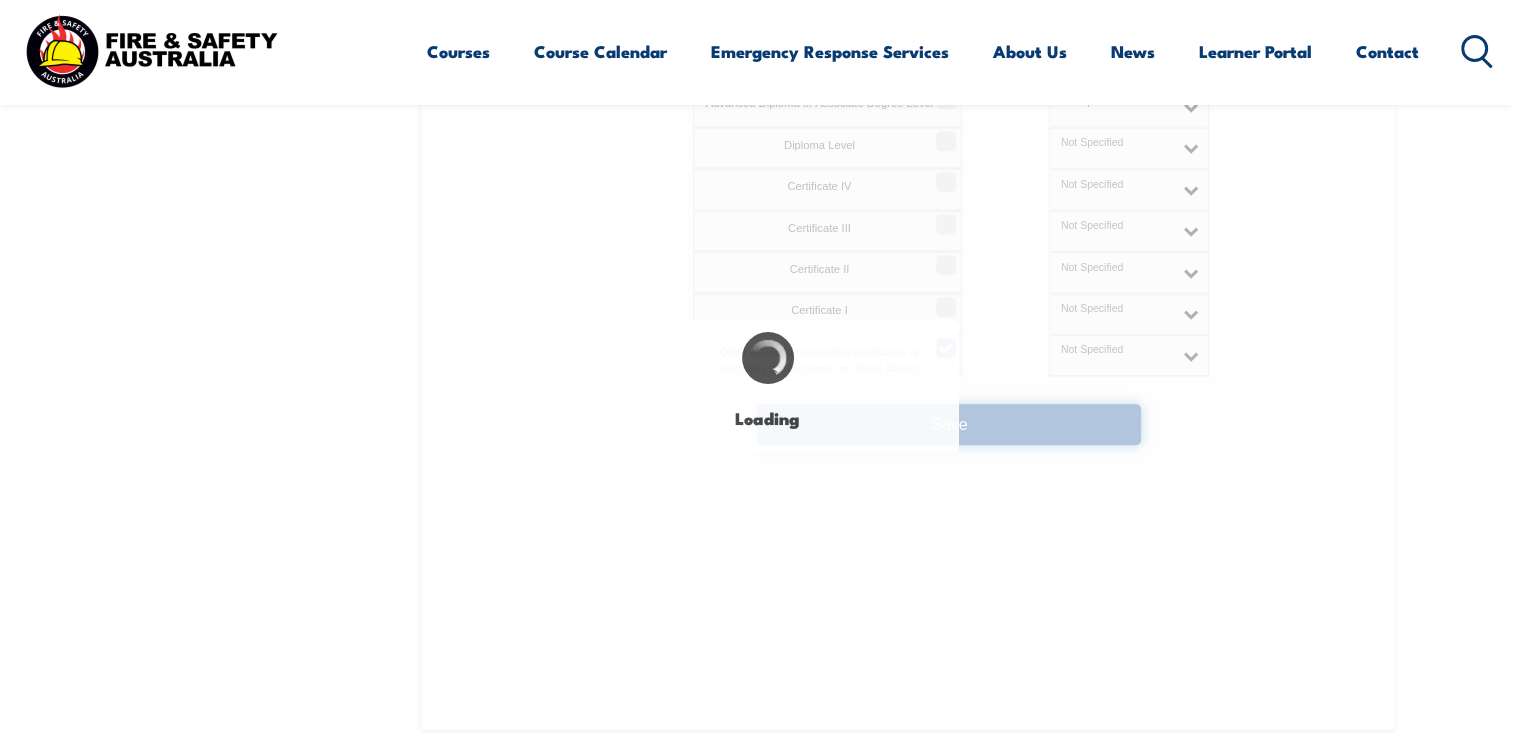 select on "false" 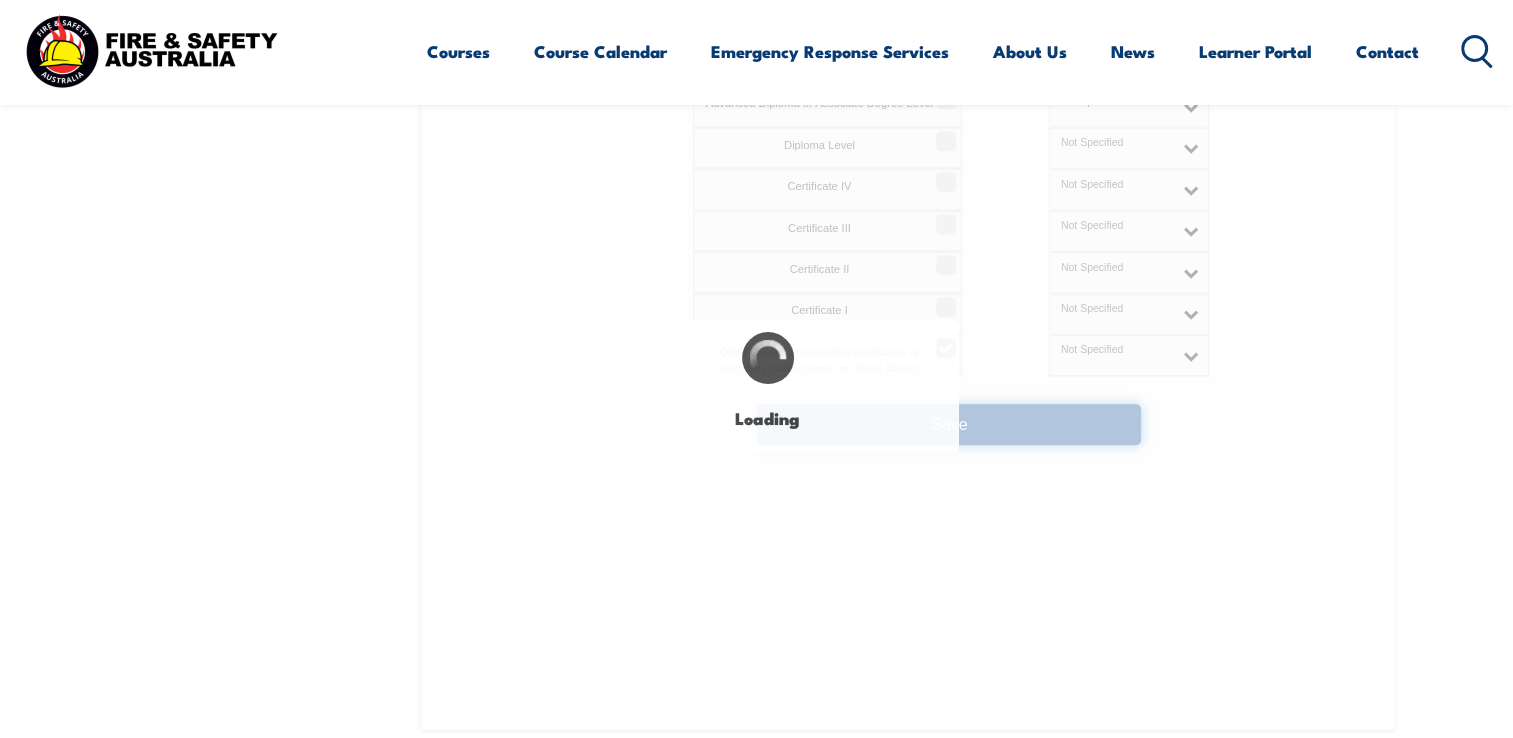 select on "false" 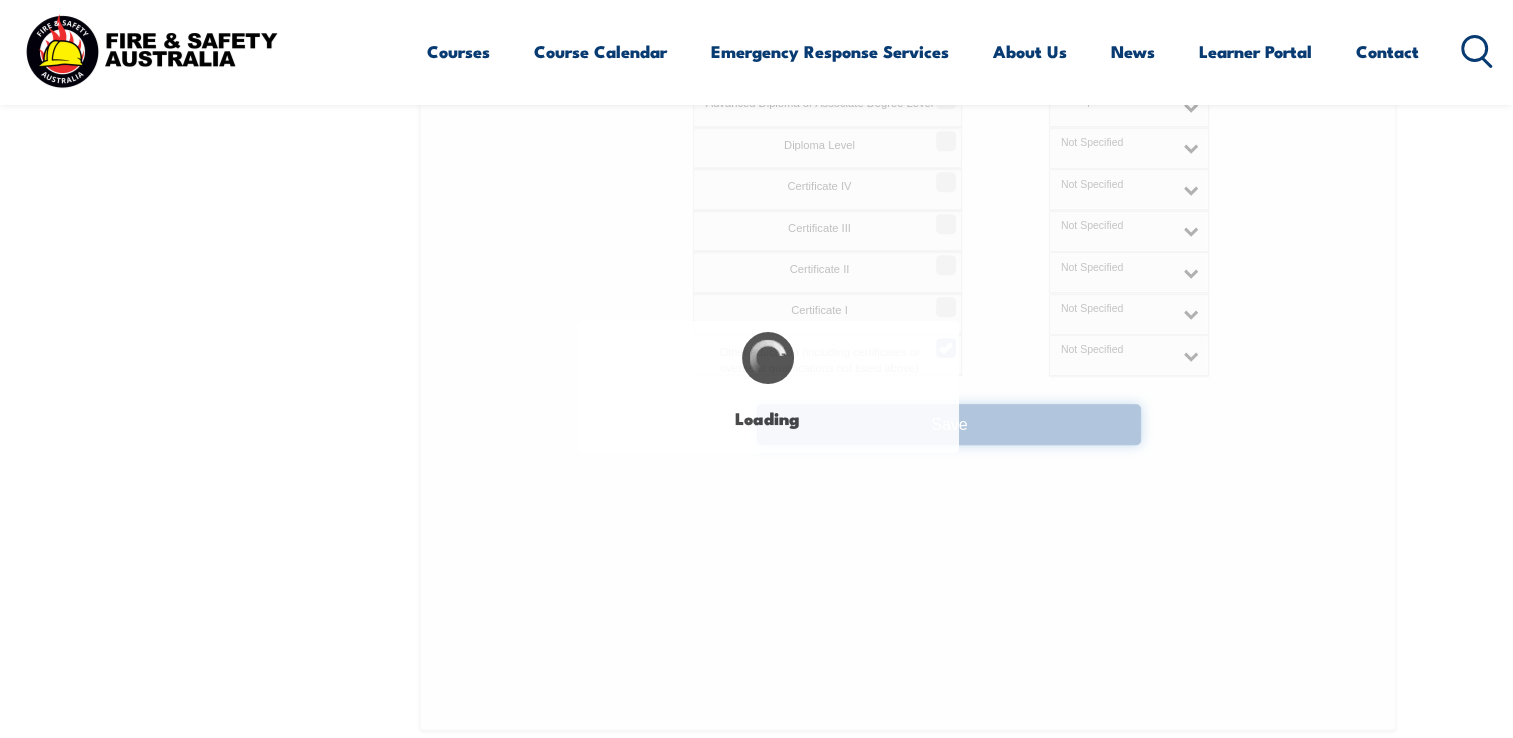 select on "true" 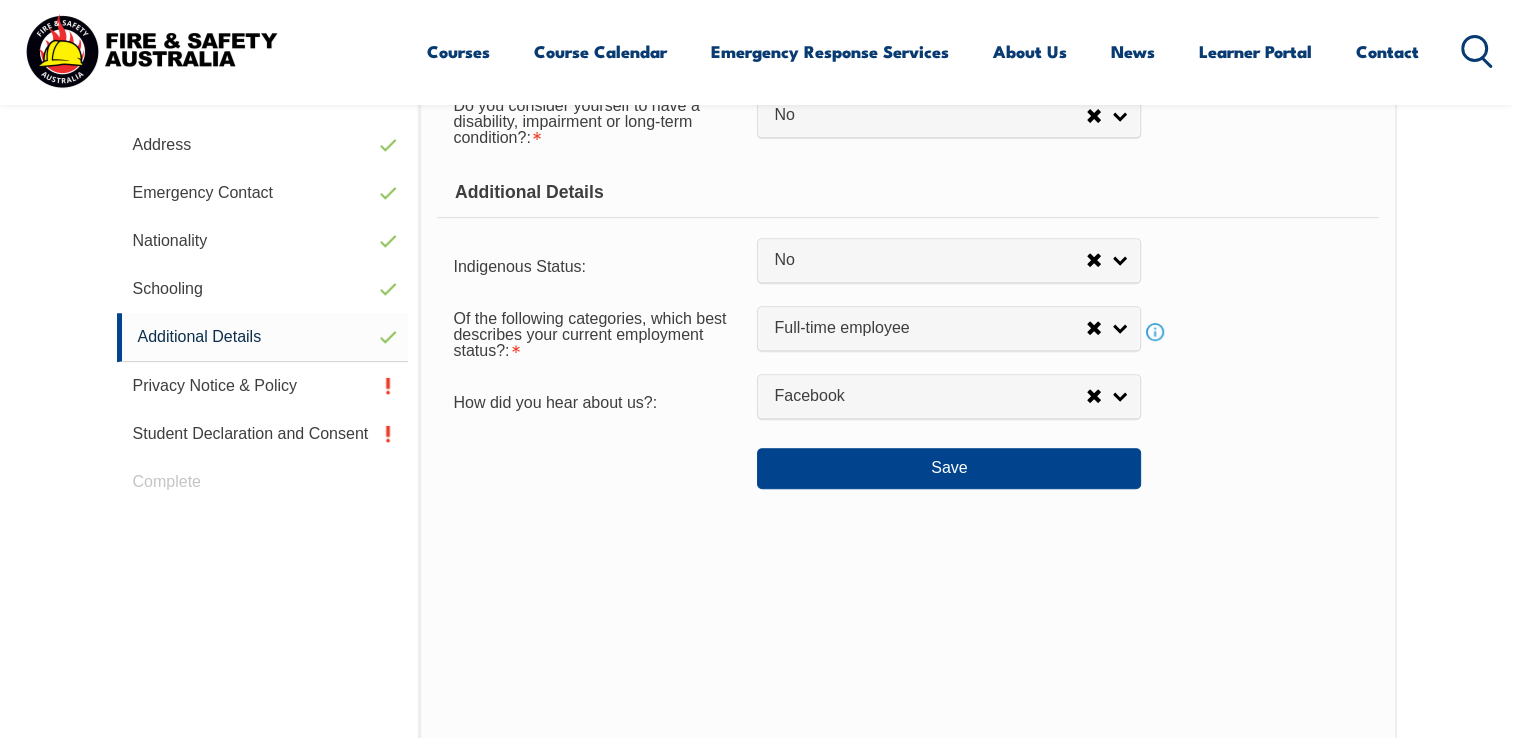 scroll, scrollTop: 744, scrollLeft: 0, axis: vertical 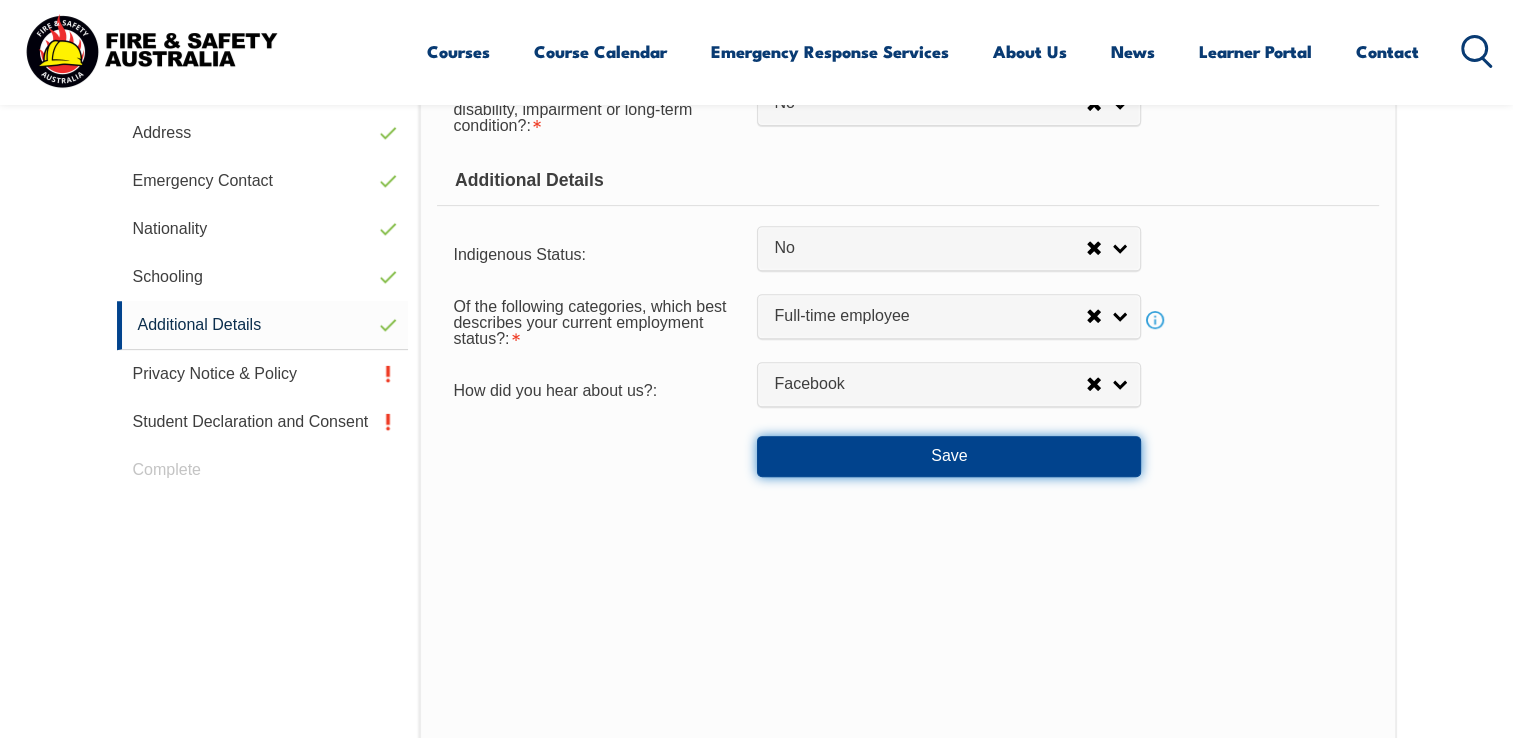 click on "Save" at bounding box center (949, 456) 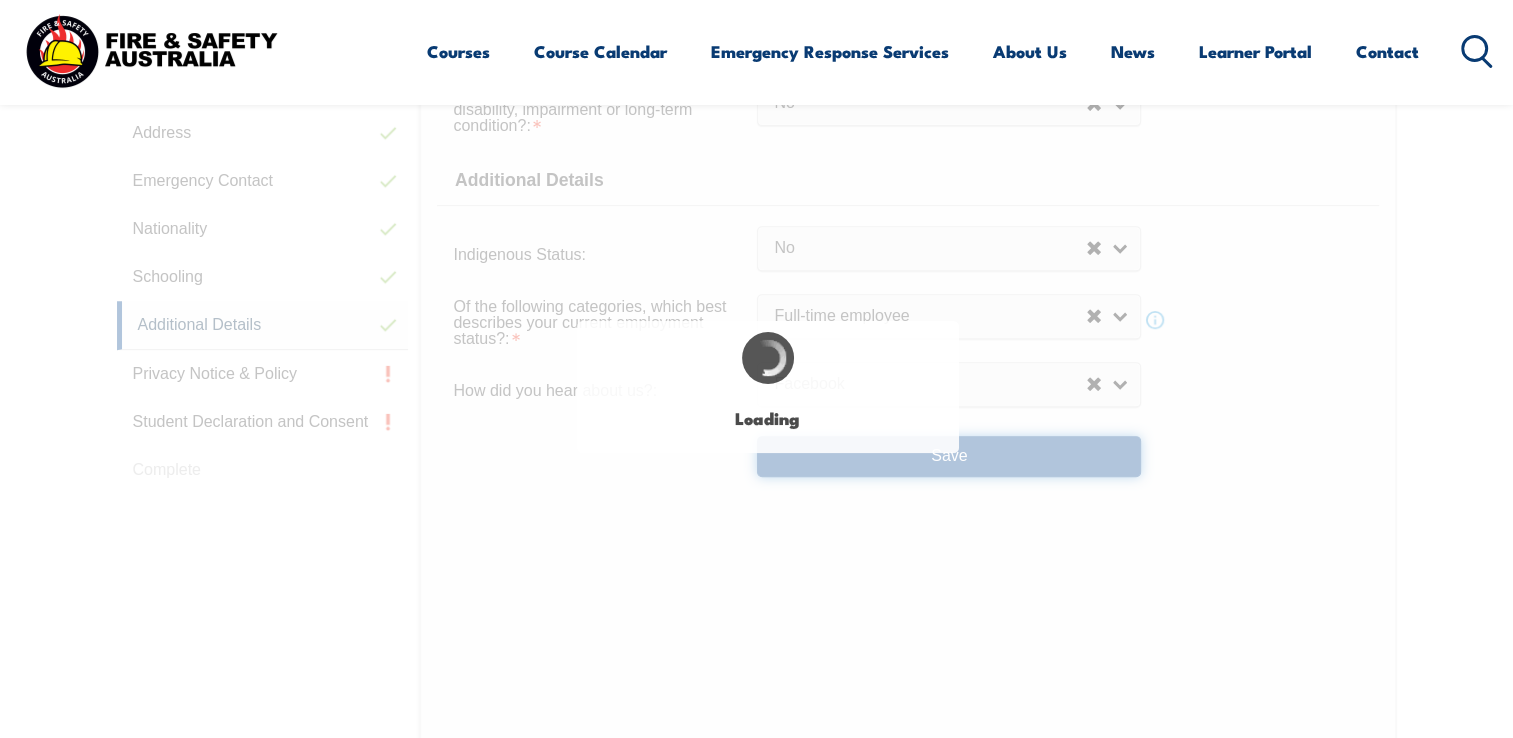 select on "false" 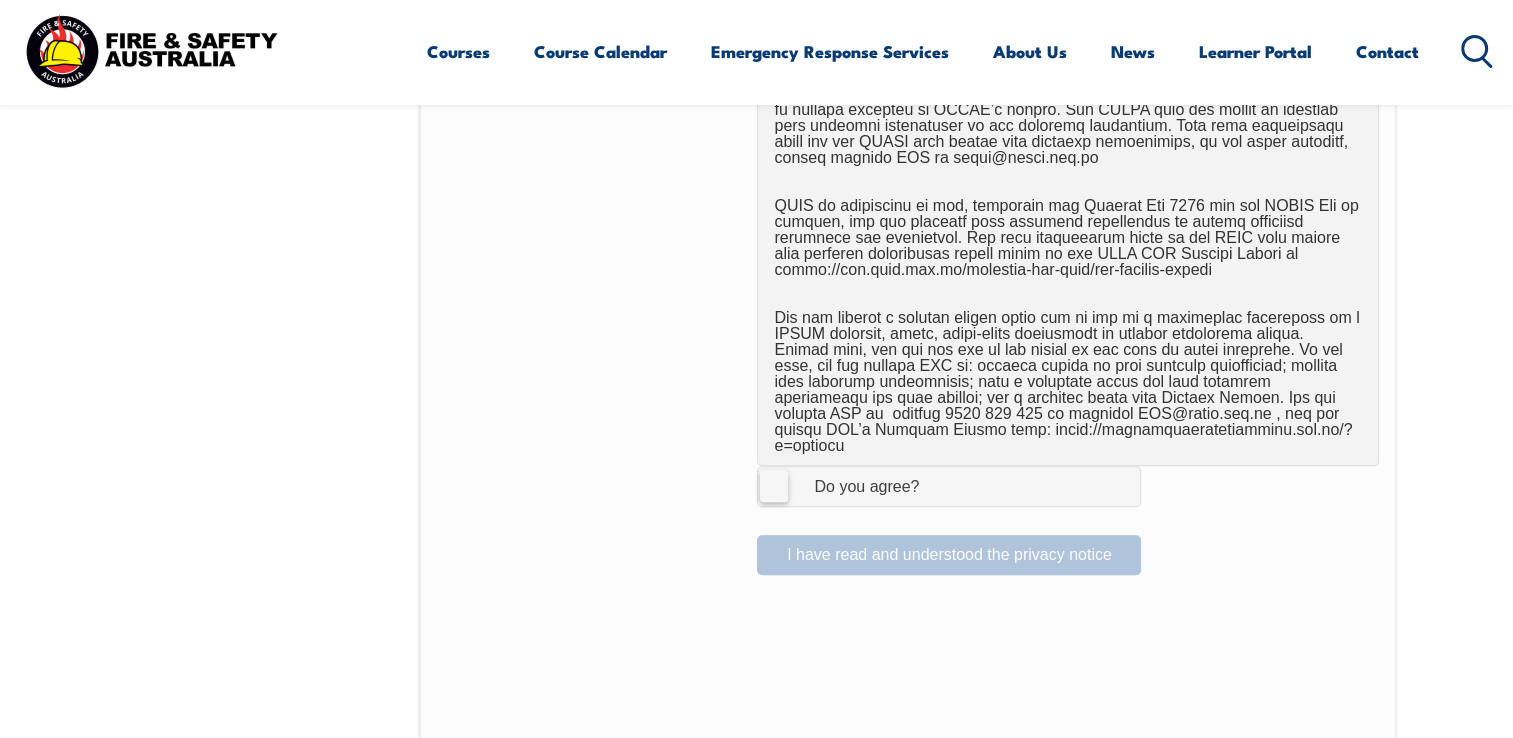 scroll, scrollTop: 1344, scrollLeft: 0, axis: vertical 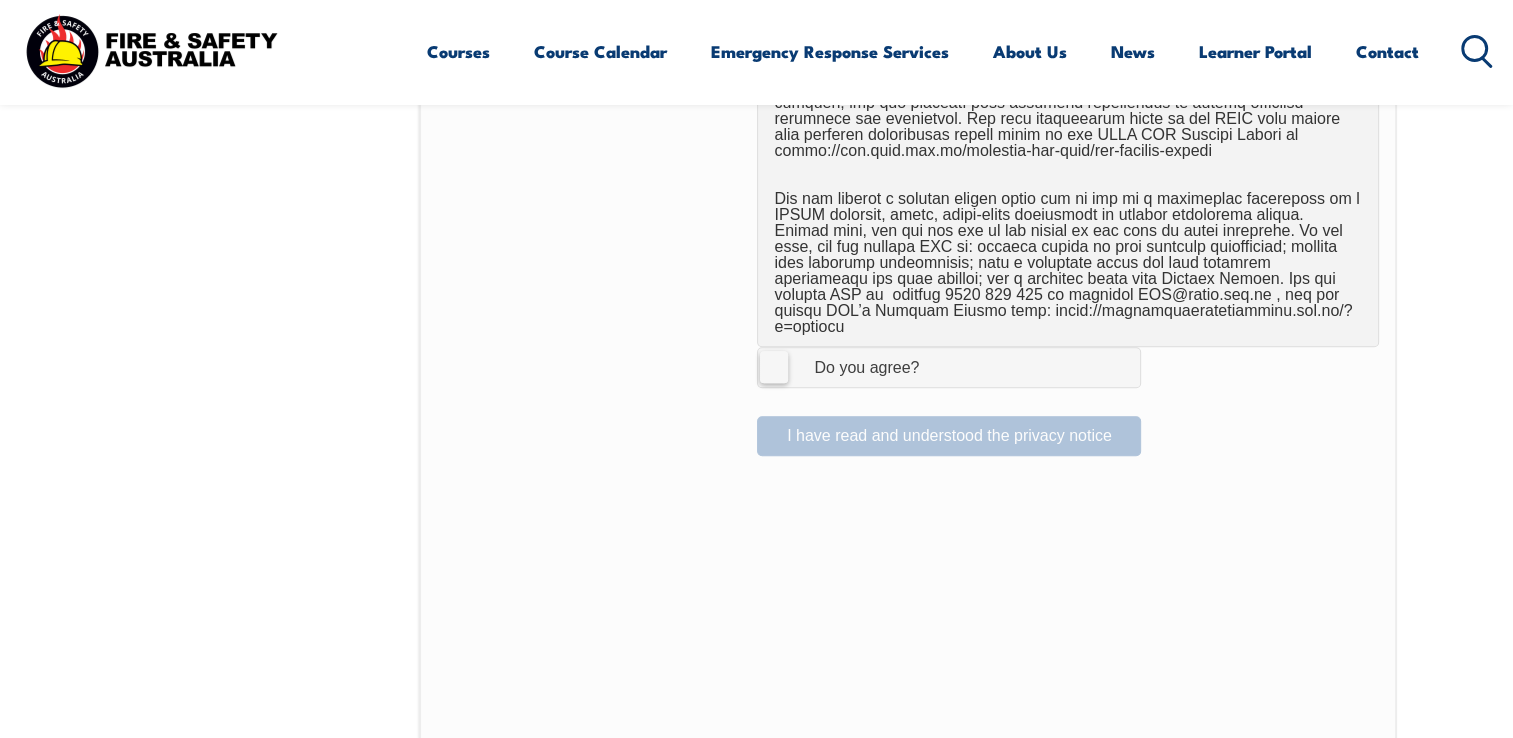 click on "I Agree Do you agree?" at bounding box center [949, 367] 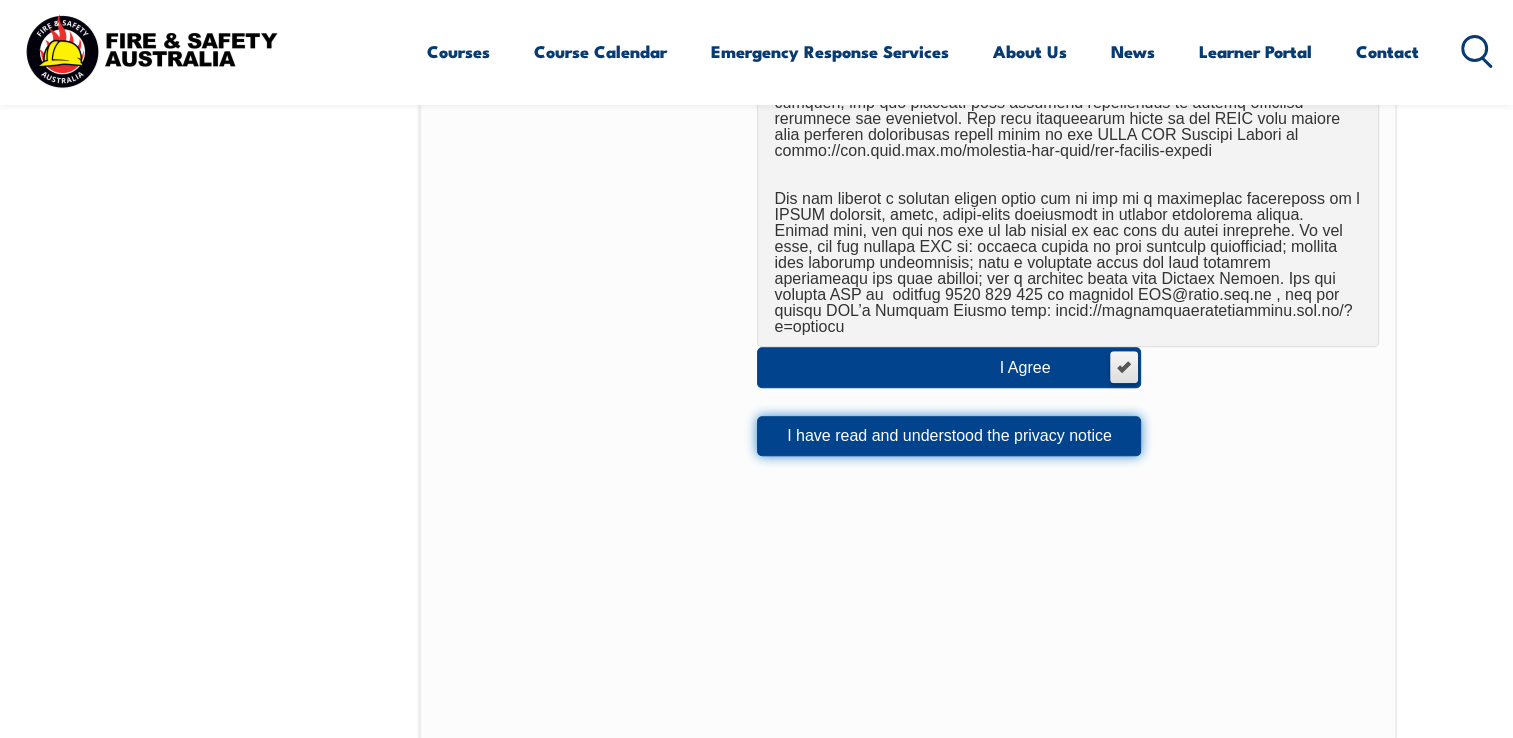 click on "I have read and understood the privacy notice" at bounding box center [949, 436] 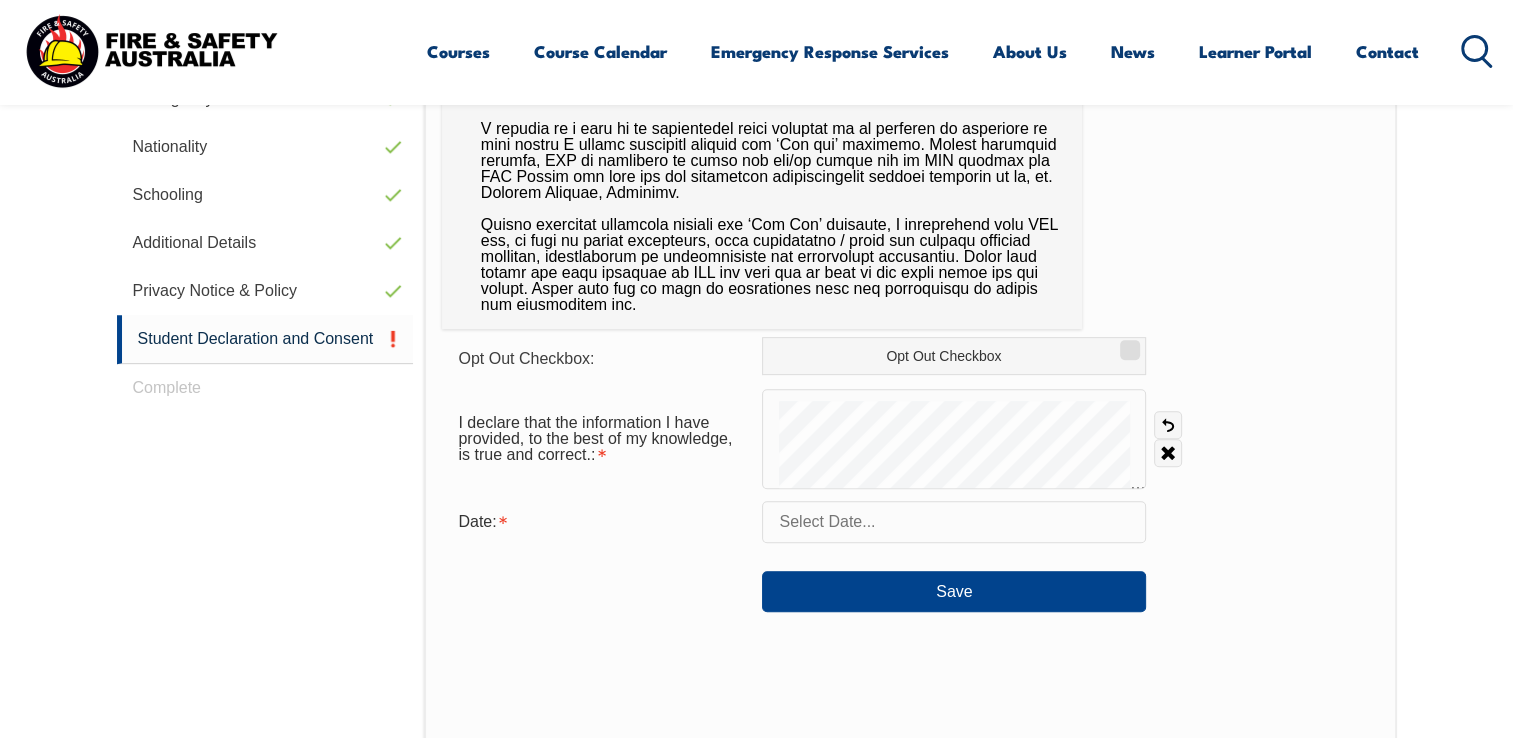 scroll, scrollTop: 944, scrollLeft: 0, axis: vertical 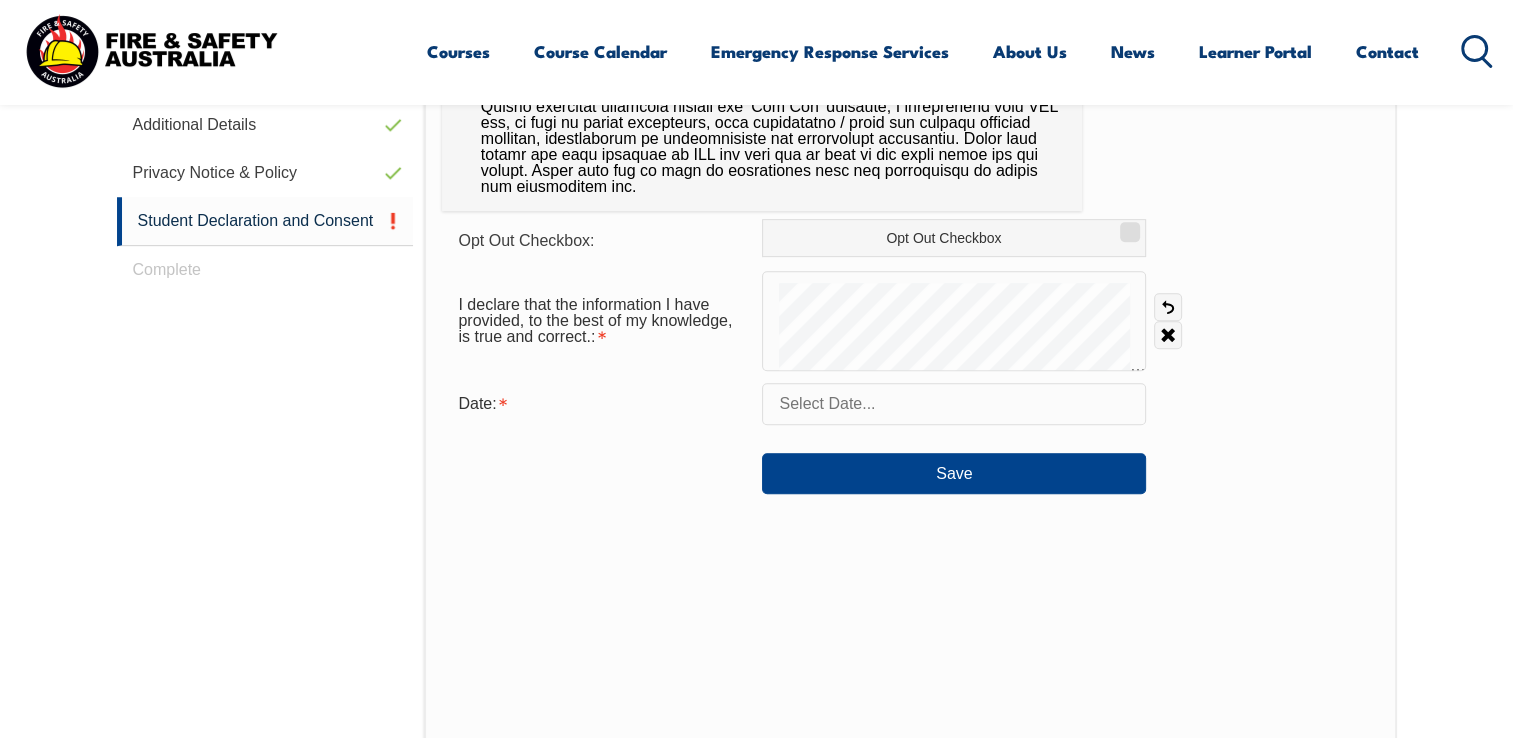 click at bounding box center [954, 404] 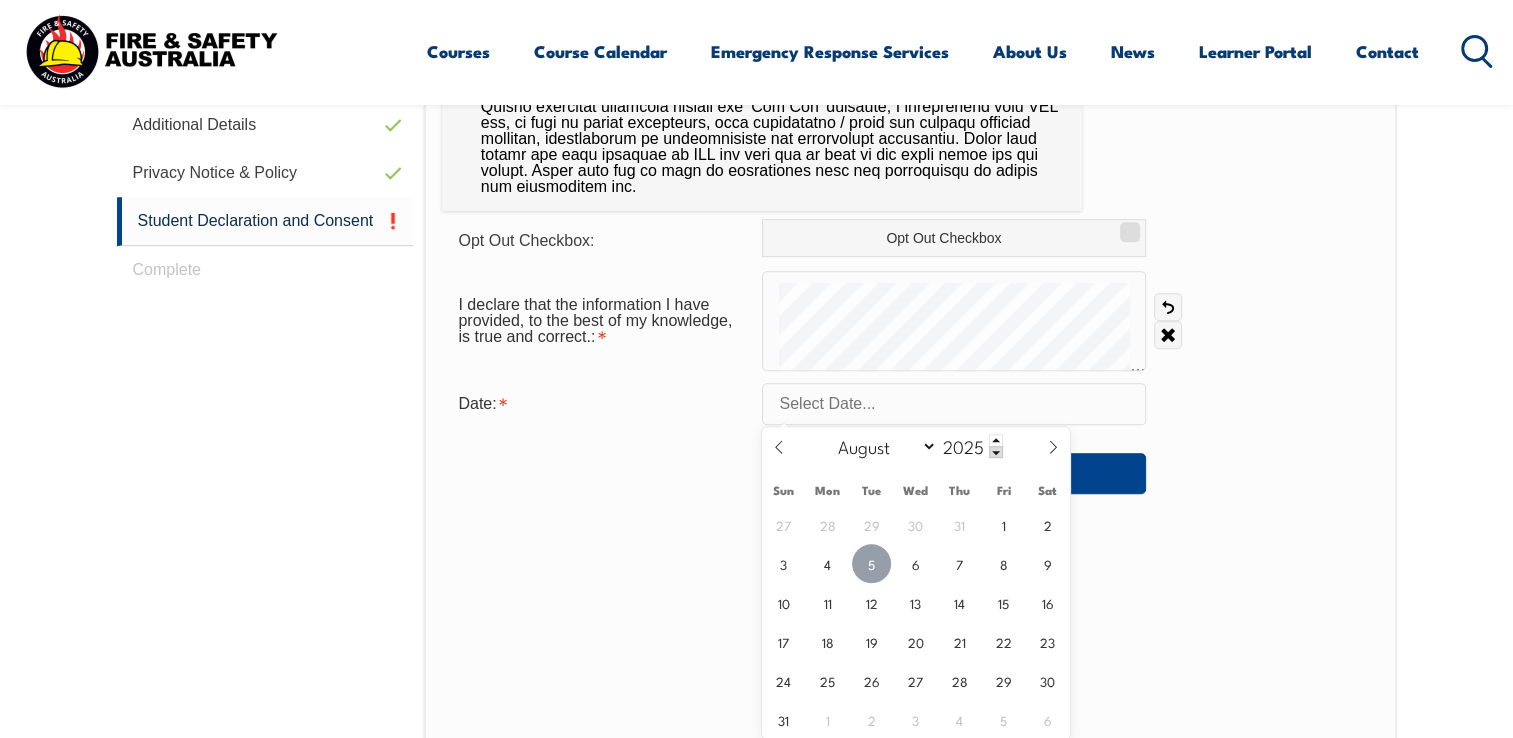 click on "5" at bounding box center (871, 563) 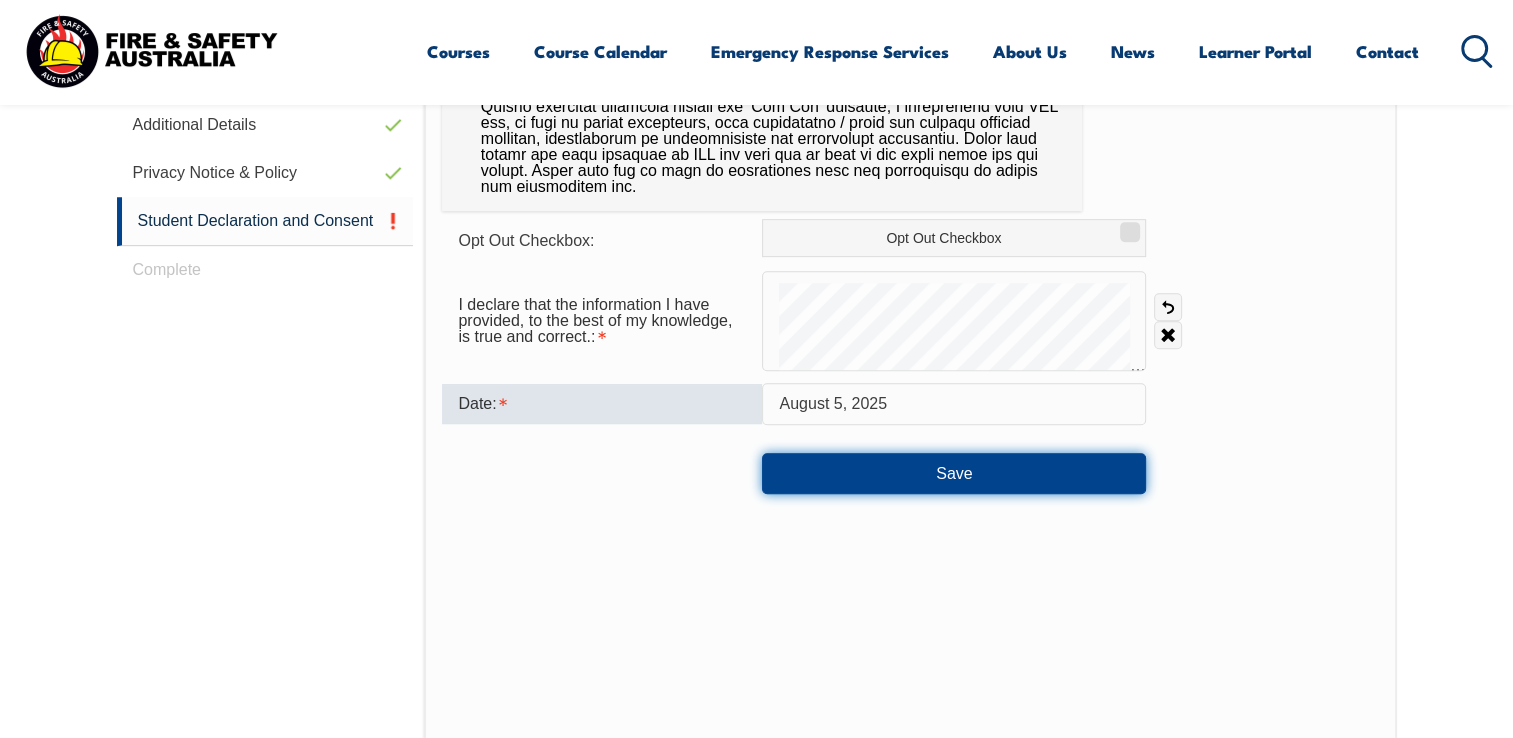 click on "Save" at bounding box center [954, 473] 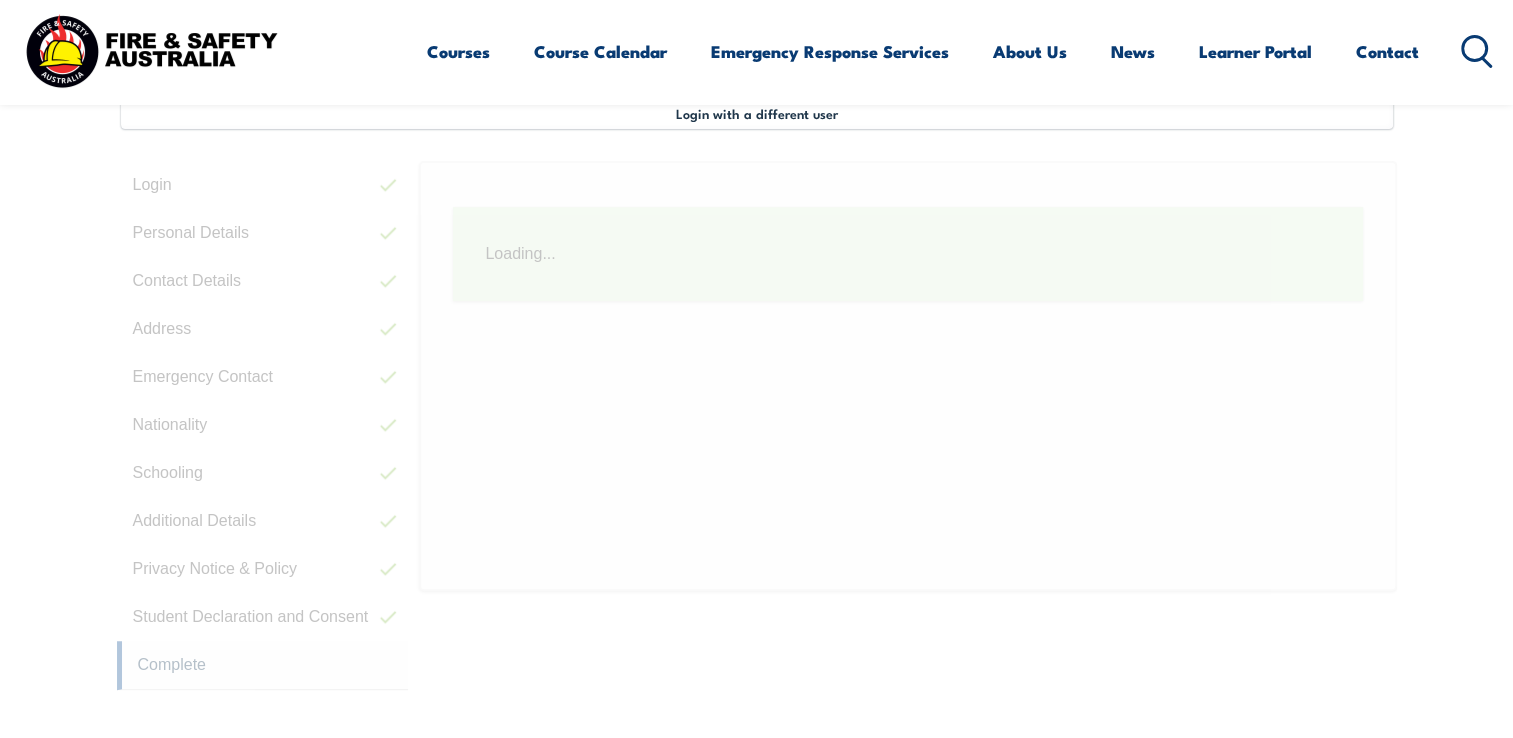 scroll, scrollTop: 544, scrollLeft: 0, axis: vertical 